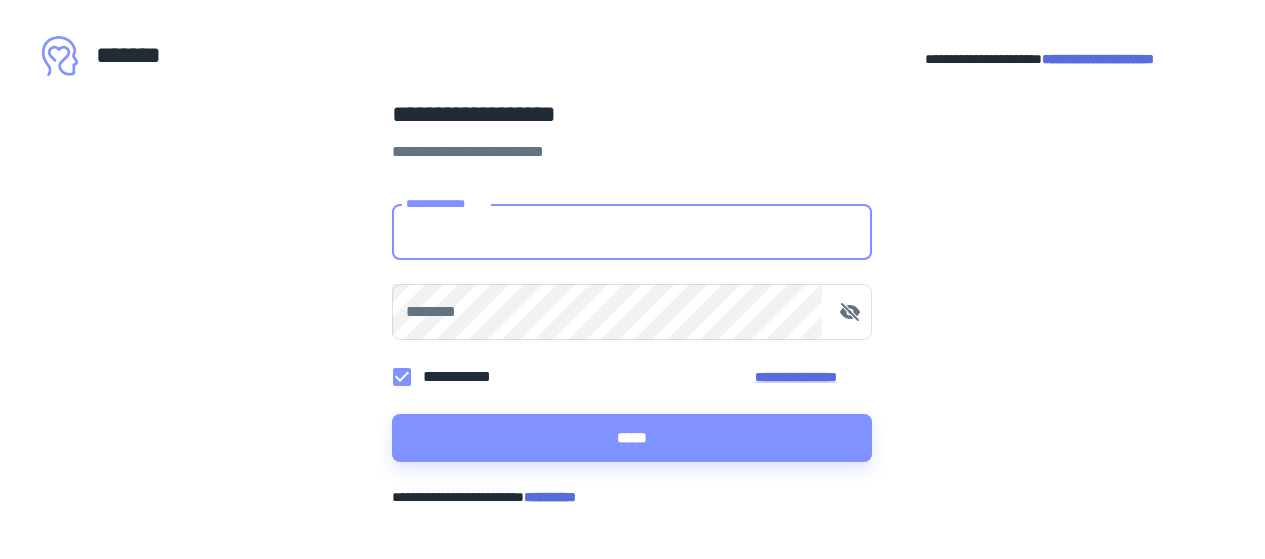 scroll, scrollTop: 0, scrollLeft: 0, axis: both 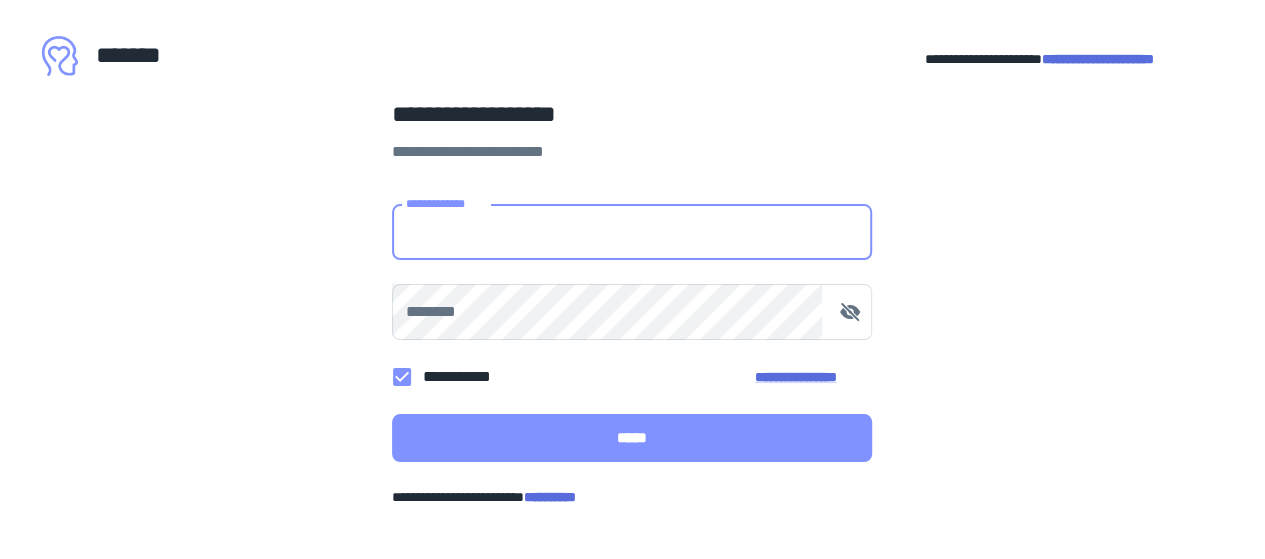 type on "**********" 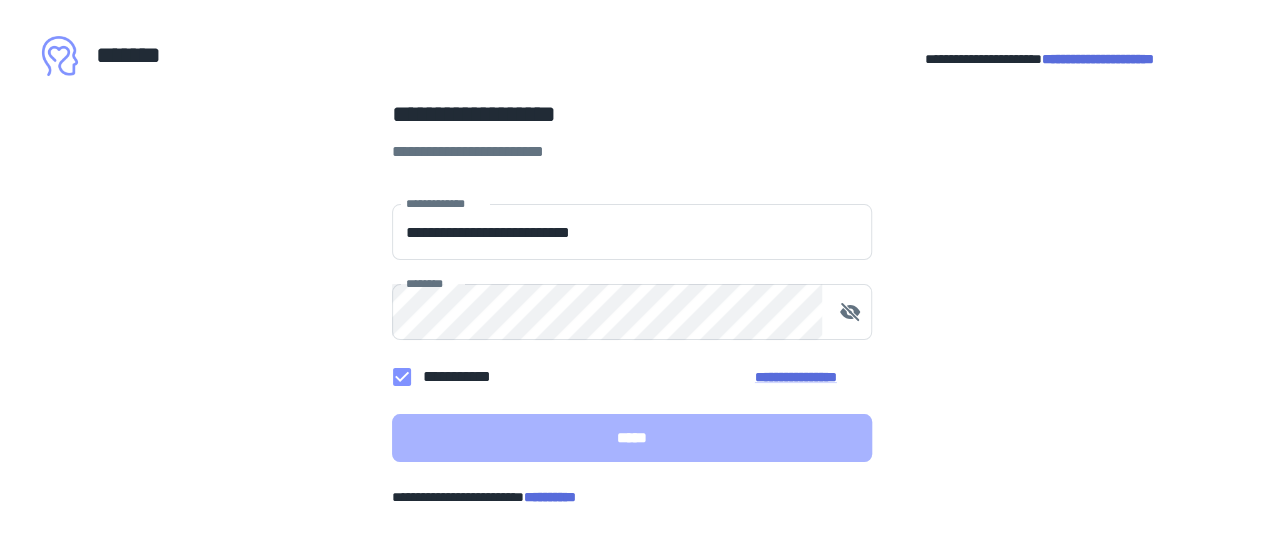 click on "*****" at bounding box center [632, 438] 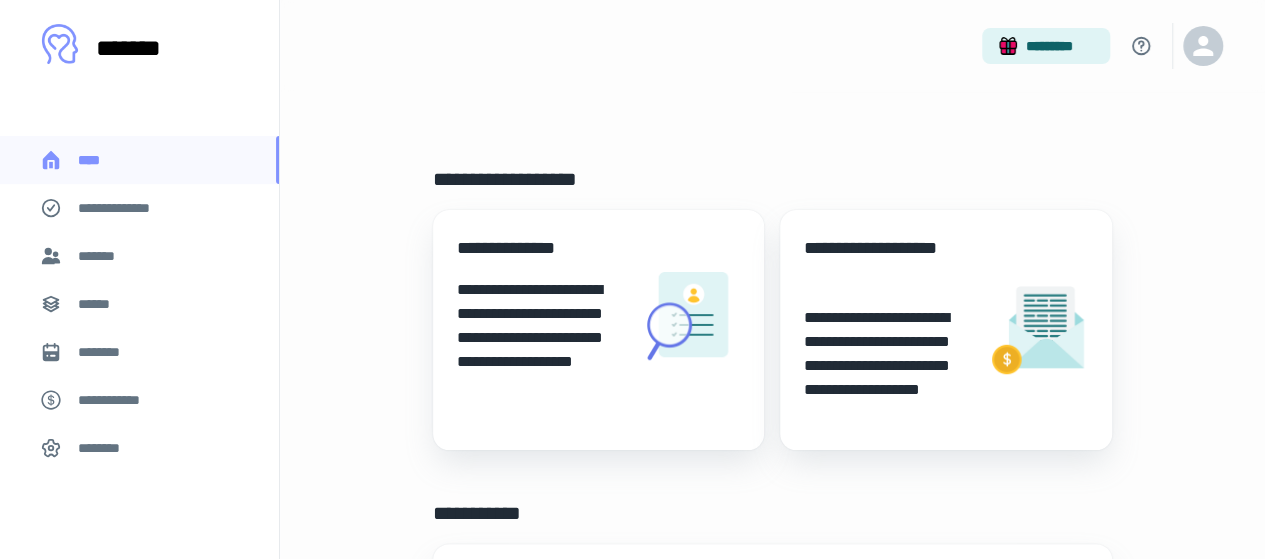 click on "**********" at bounding box center [598, 330] 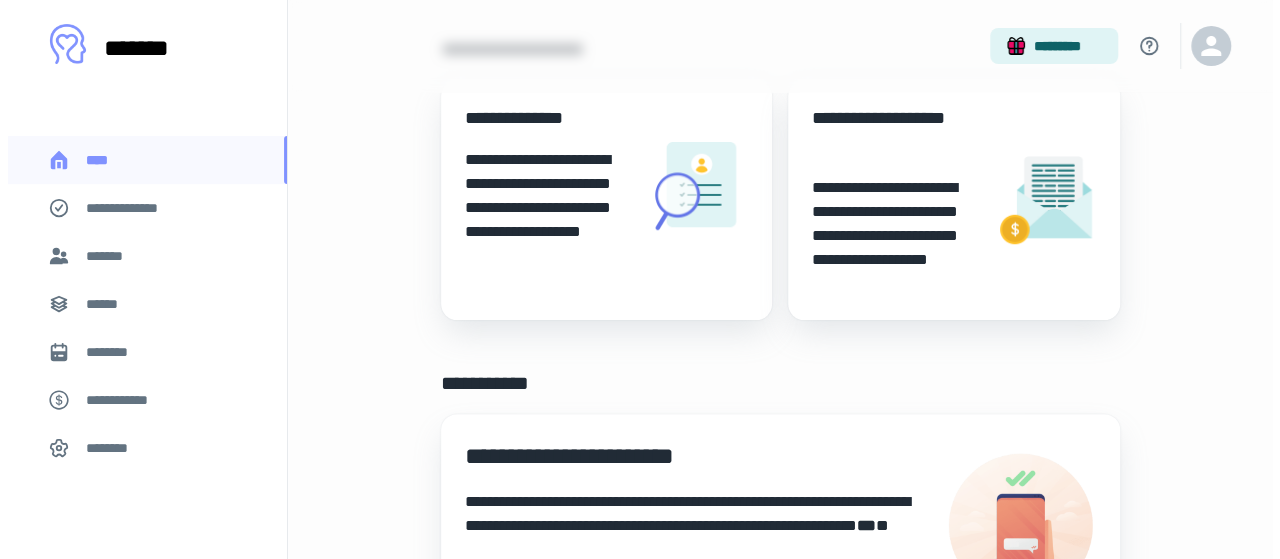 scroll, scrollTop: 0, scrollLeft: 0, axis: both 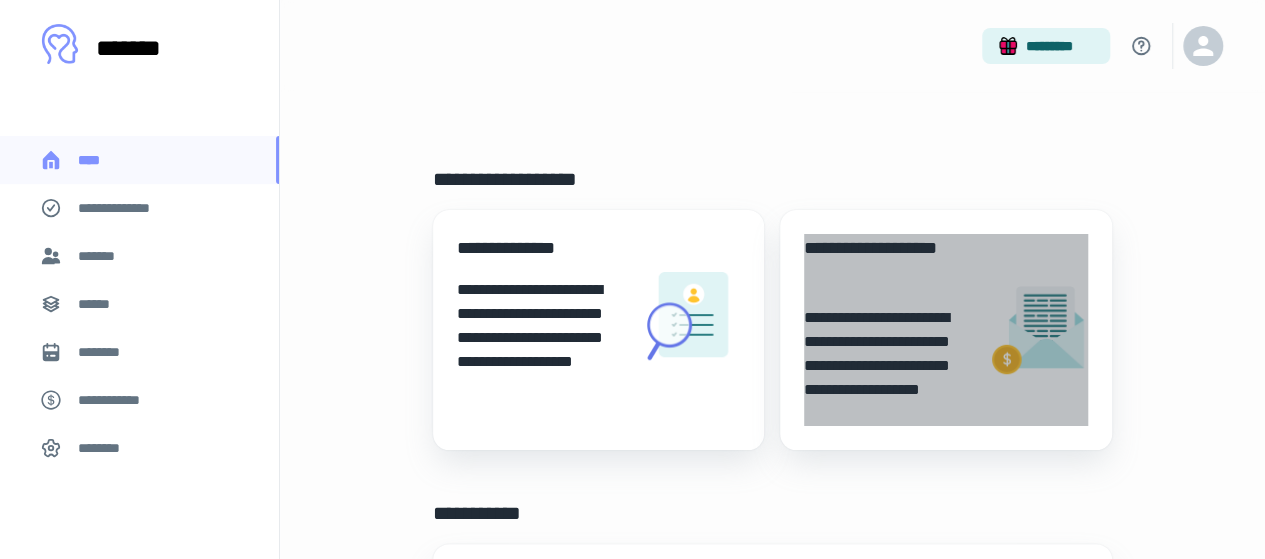 click on "**********" at bounding box center (887, 366) 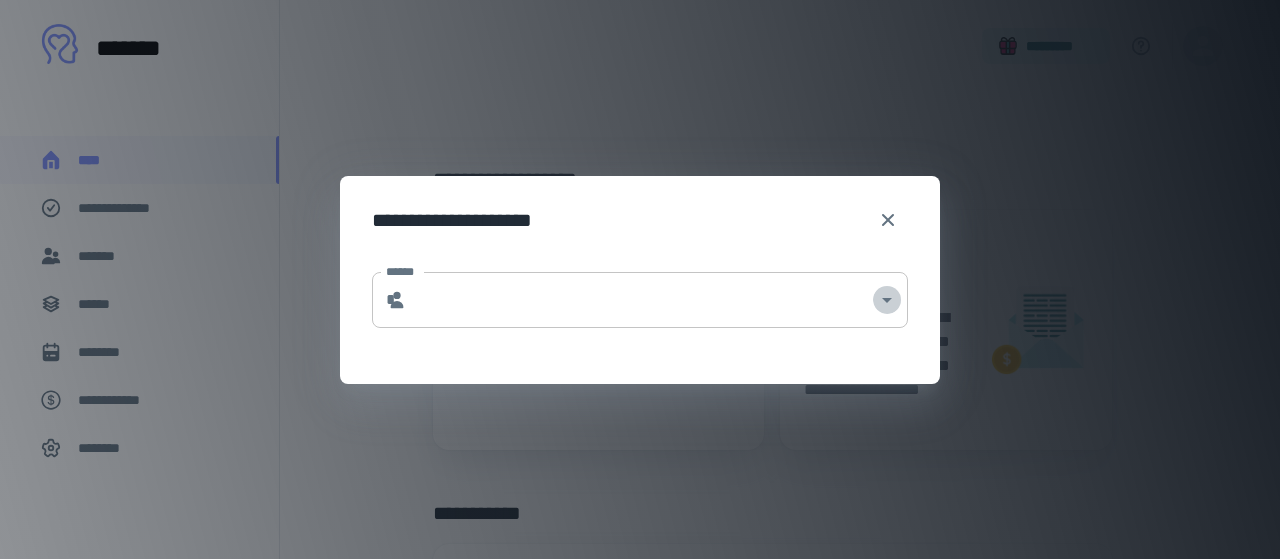 click 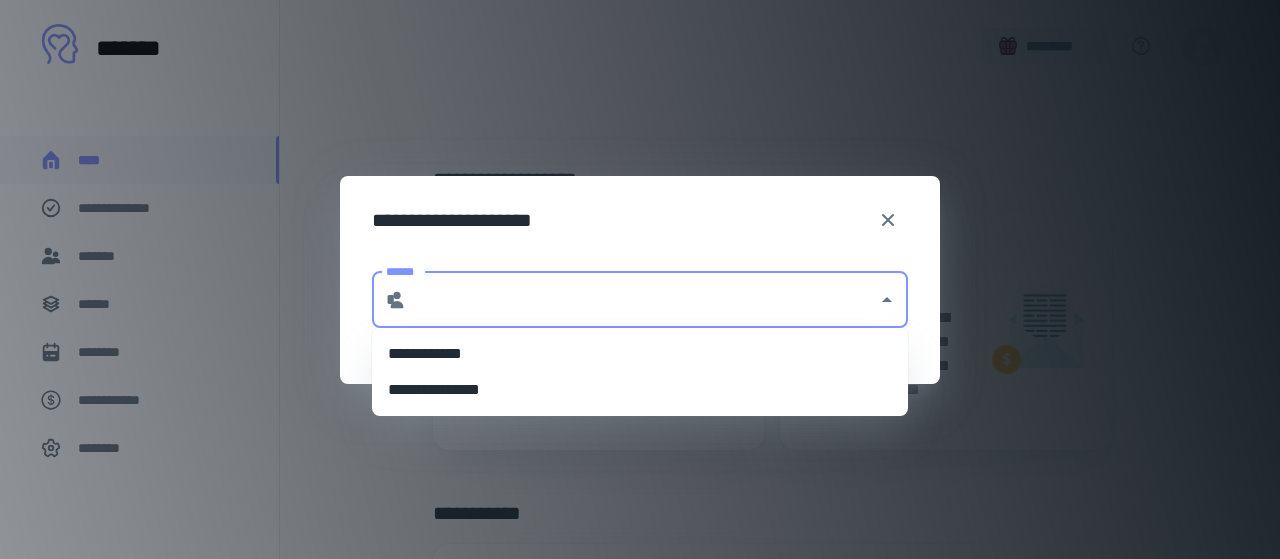 click on "**********" at bounding box center [640, 354] 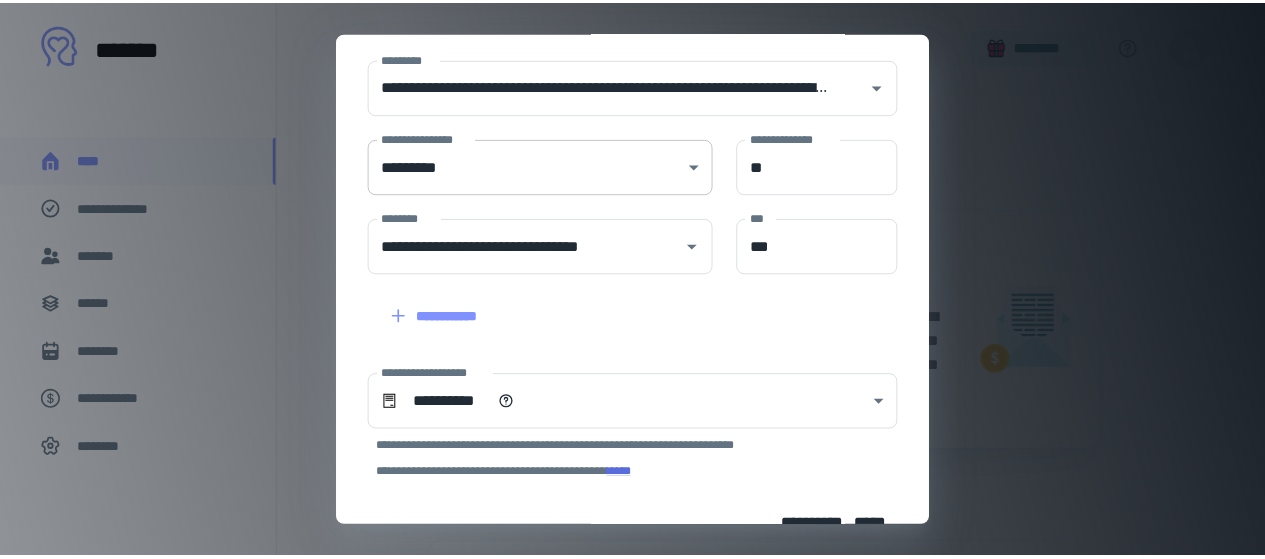 scroll, scrollTop: 0, scrollLeft: 0, axis: both 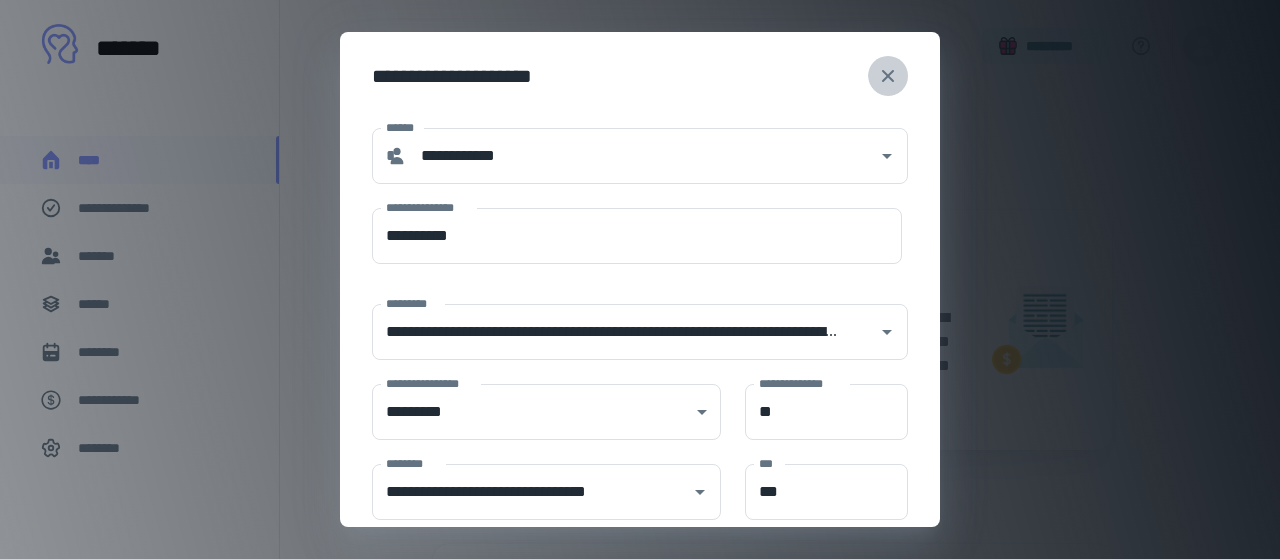 click 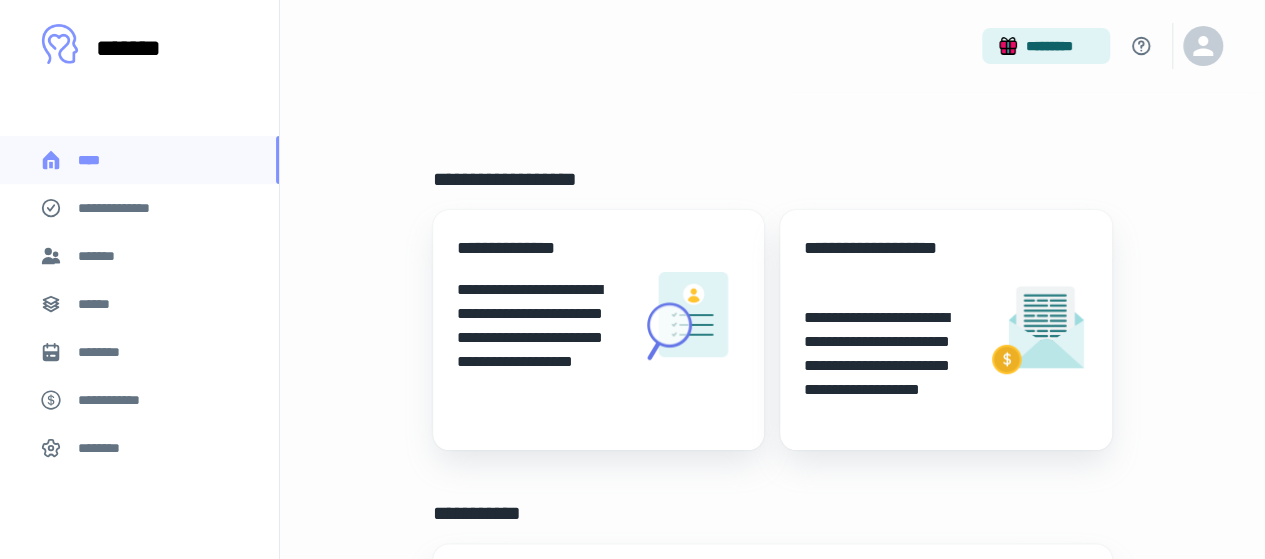 click on "******" at bounding box center [100, 304] 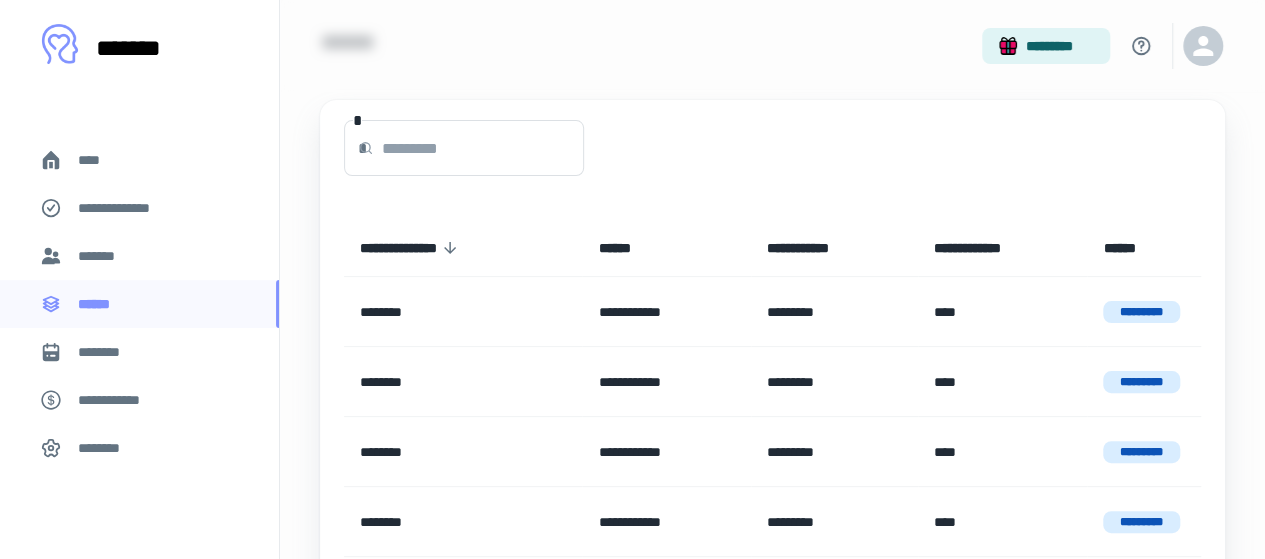 scroll, scrollTop: 0, scrollLeft: 0, axis: both 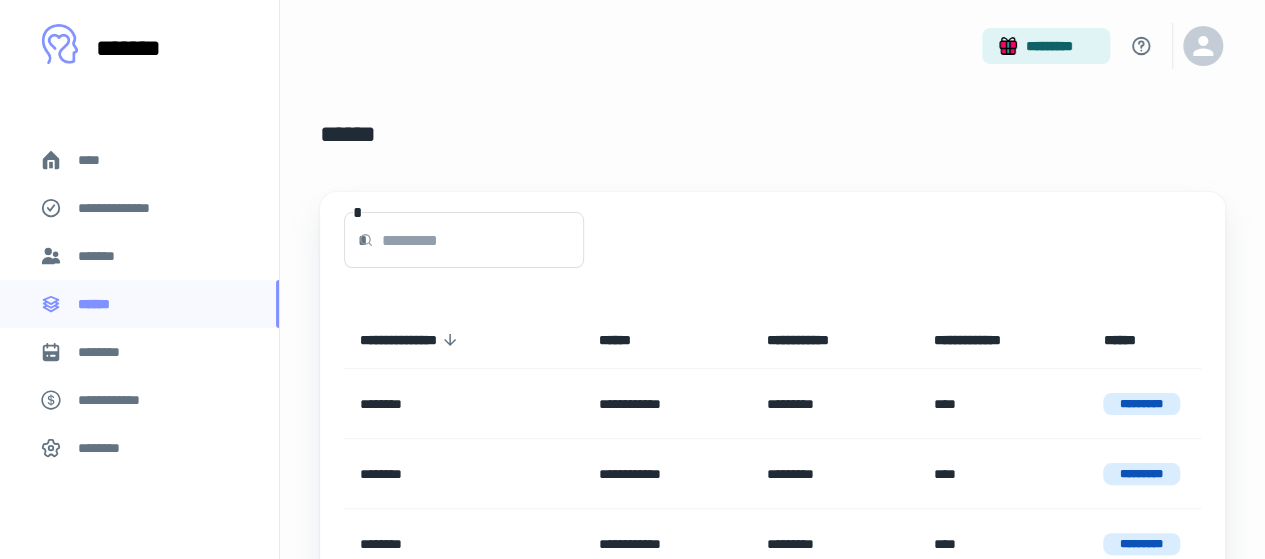 click 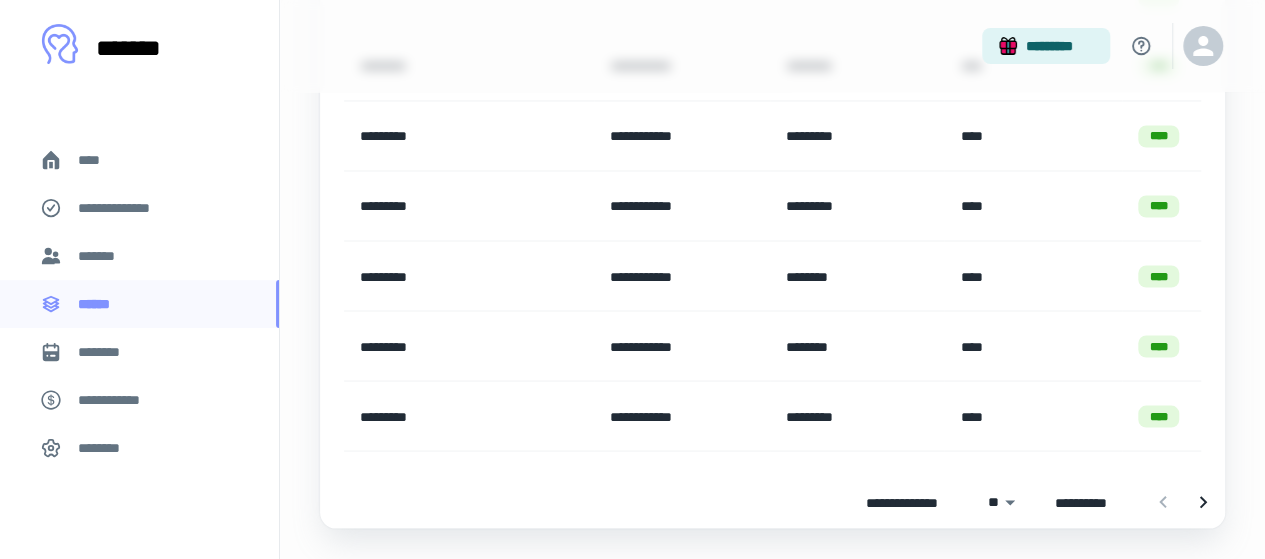 scroll, scrollTop: 1716, scrollLeft: 0, axis: vertical 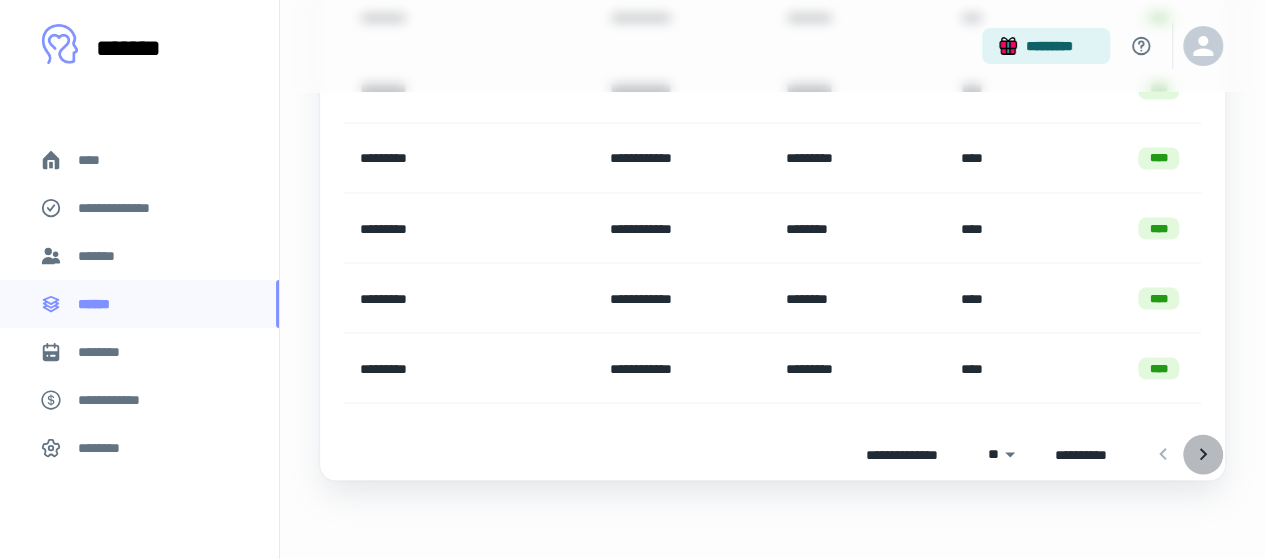 click 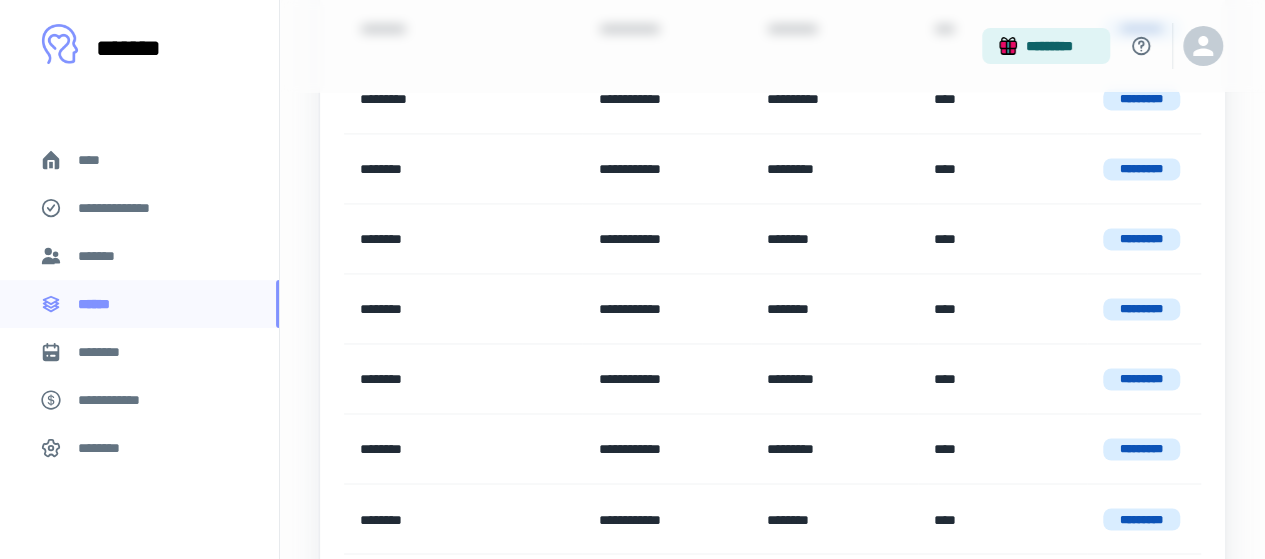 scroll, scrollTop: 1716, scrollLeft: 0, axis: vertical 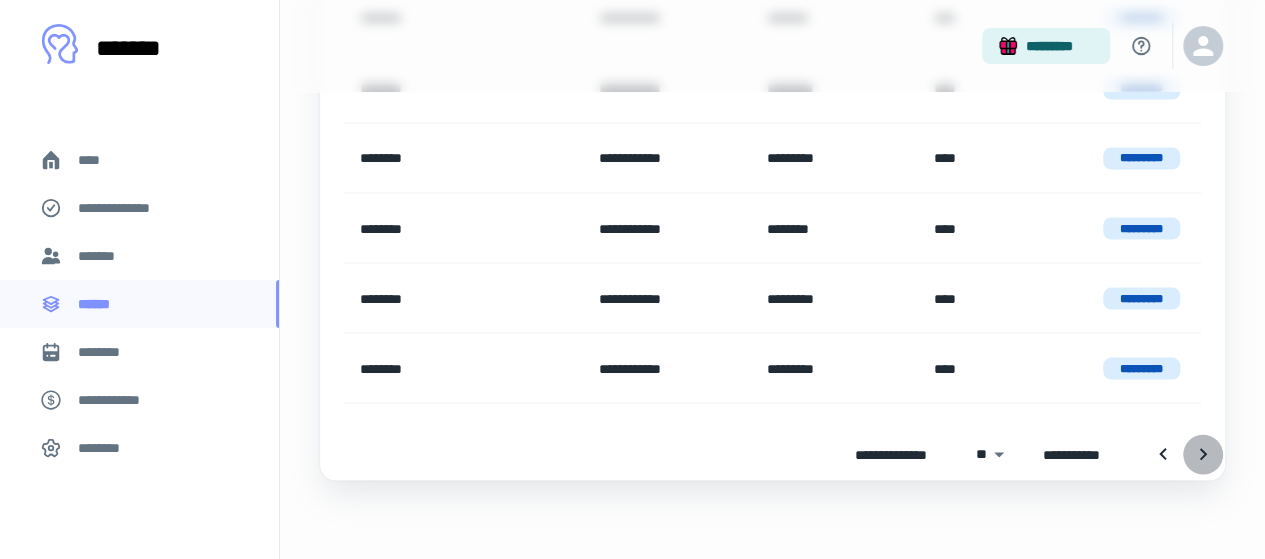 click 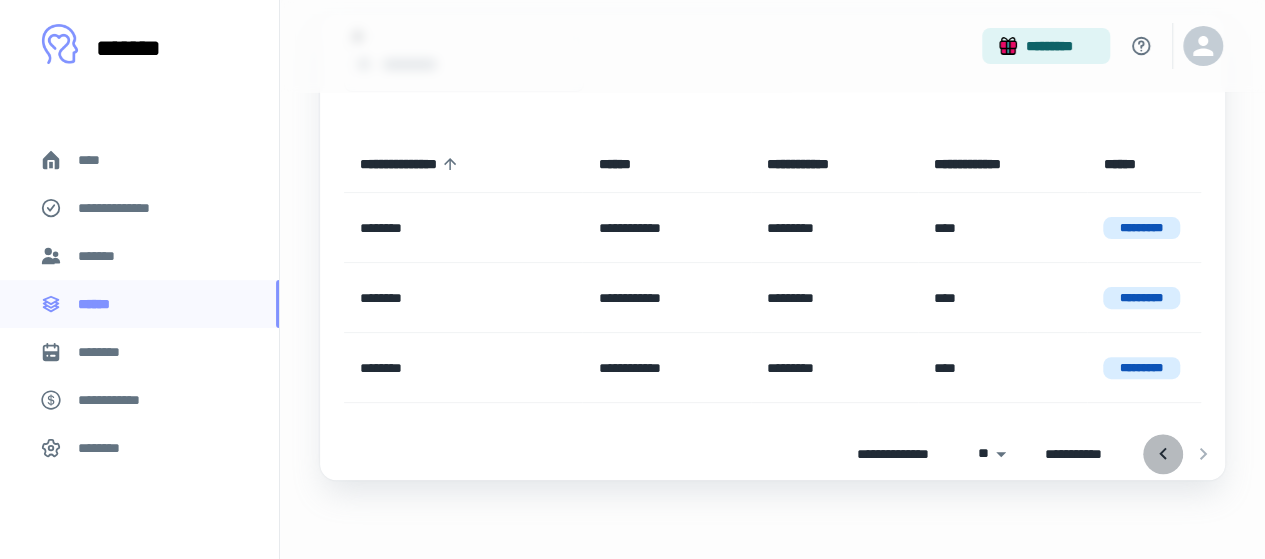 click 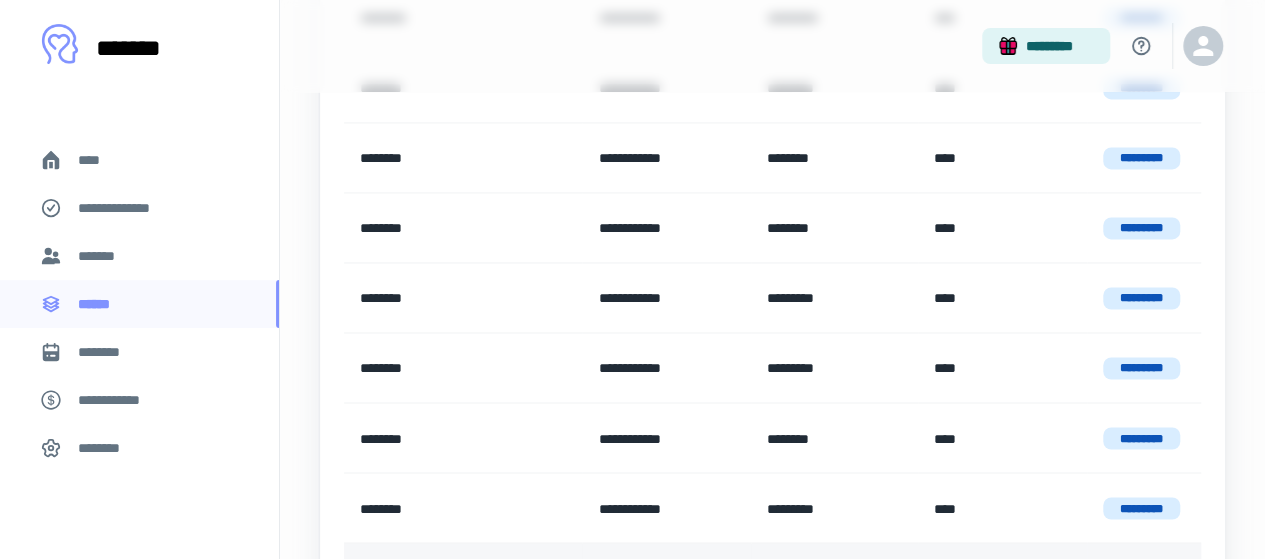 scroll, scrollTop: 1716, scrollLeft: 0, axis: vertical 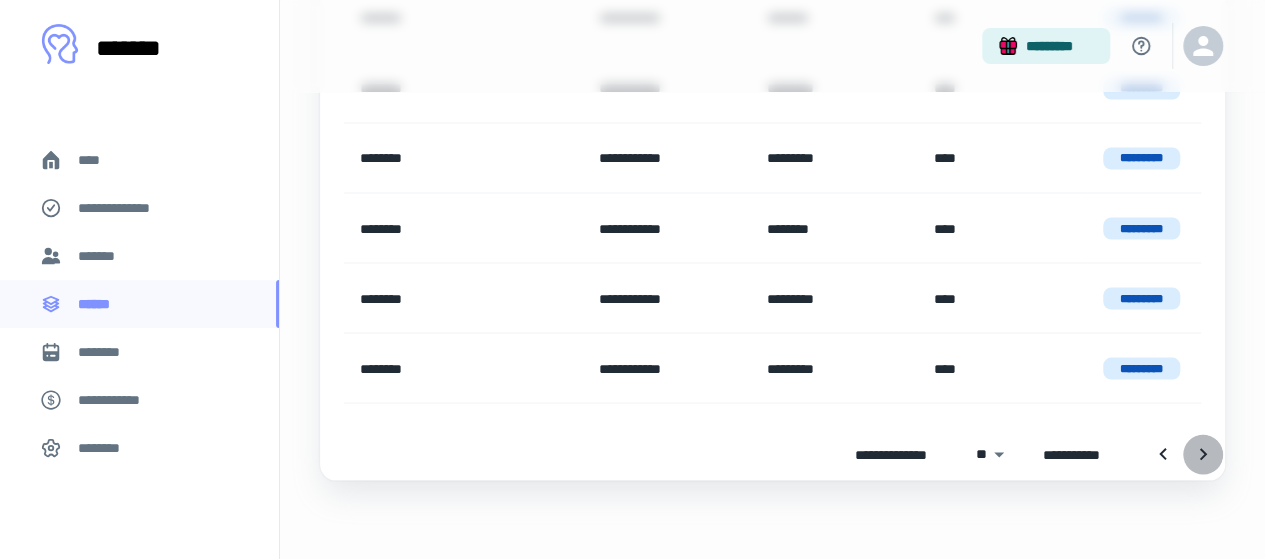 click at bounding box center [1203, 454] 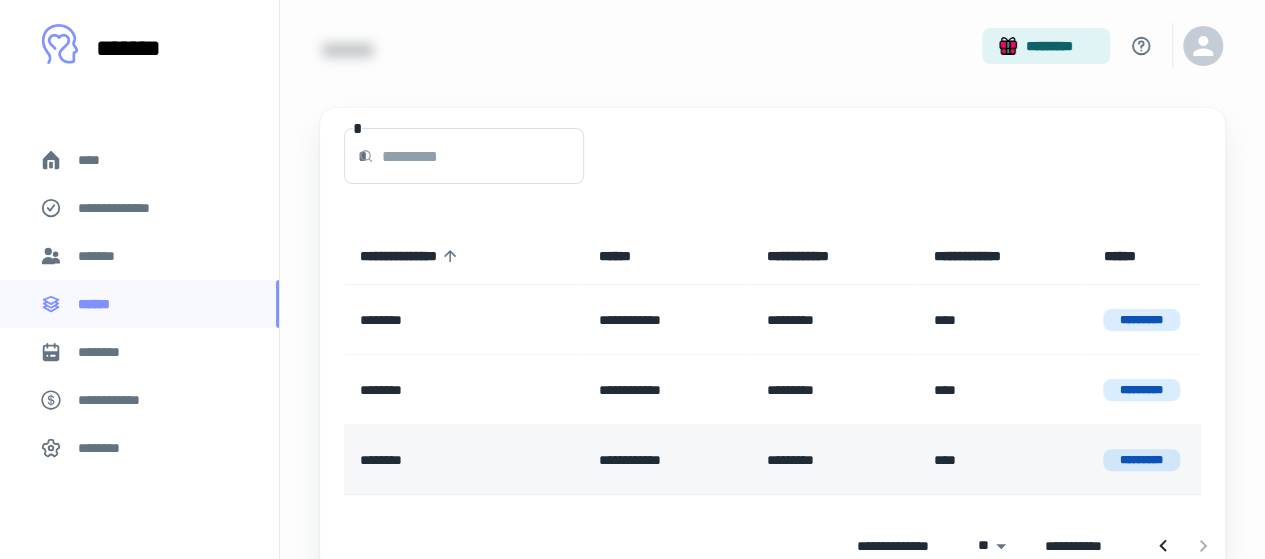 scroll, scrollTop: 84, scrollLeft: 0, axis: vertical 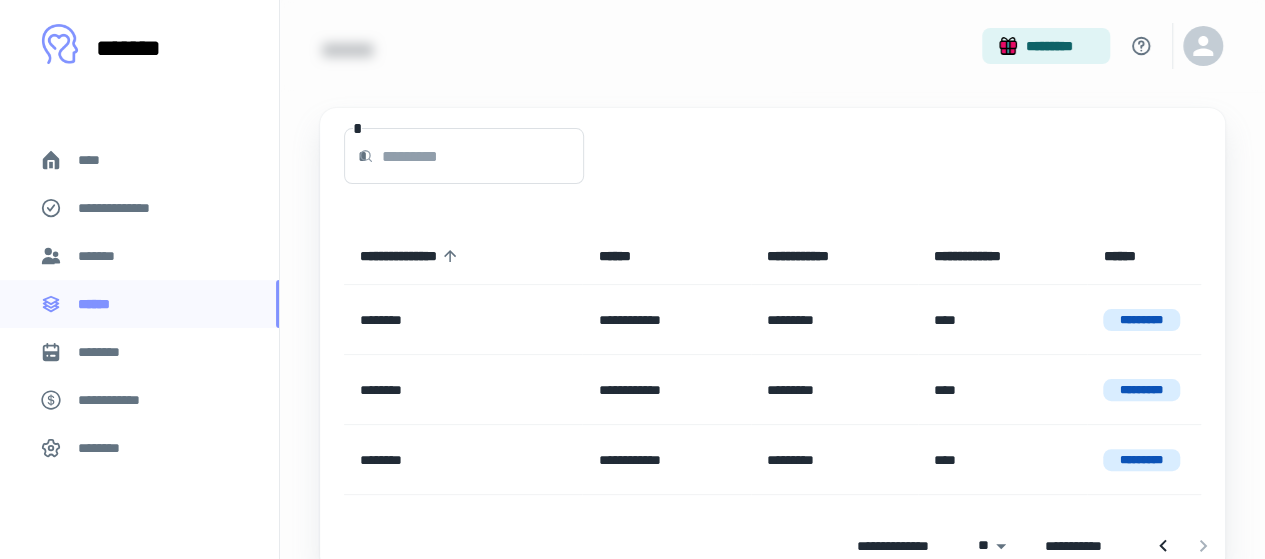 click on "*******" at bounding box center [139, 256] 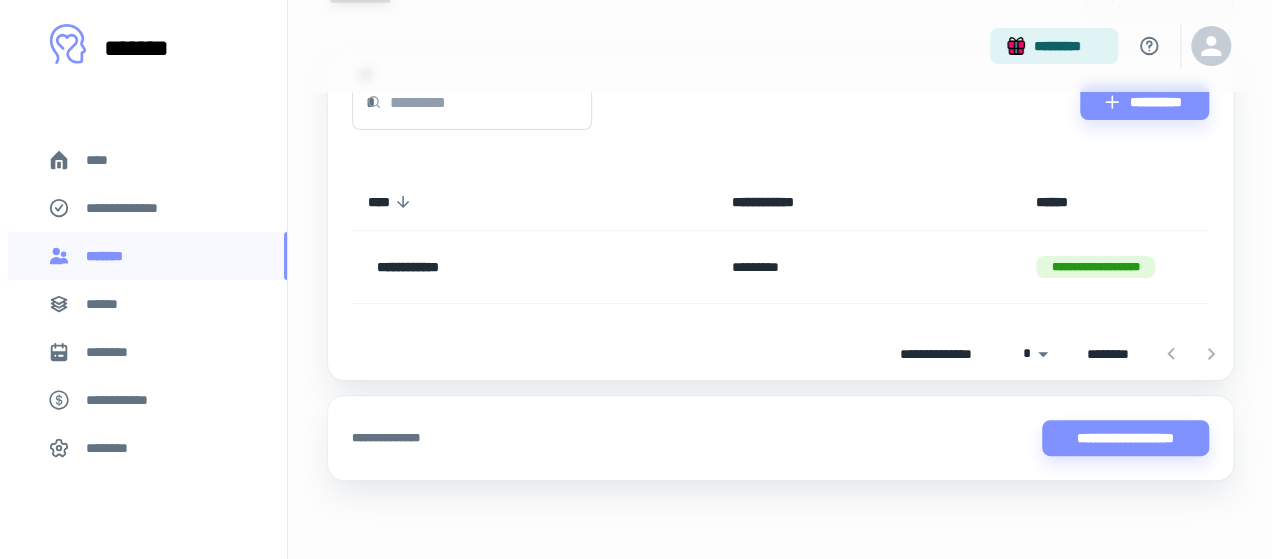 scroll, scrollTop: 0, scrollLeft: 0, axis: both 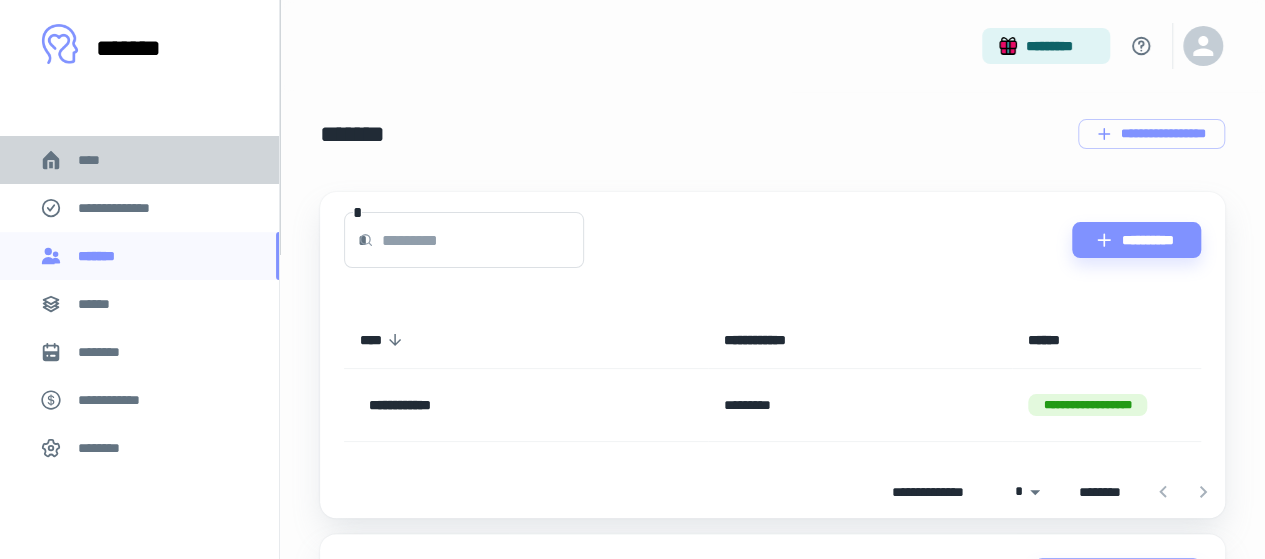 click on "****" at bounding box center [139, 160] 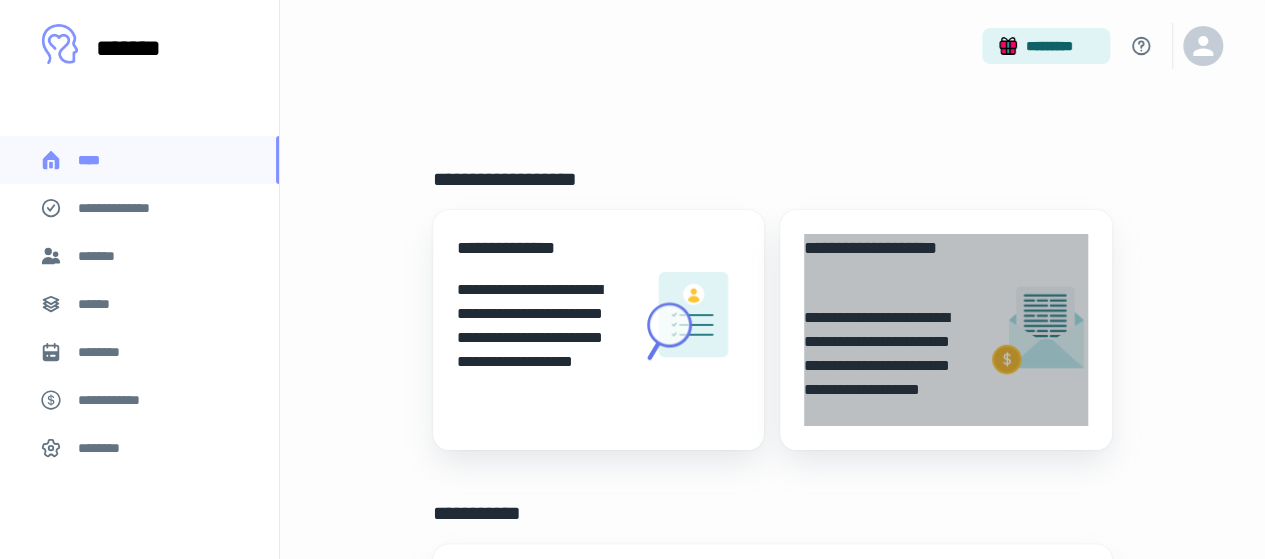 click on "**********" at bounding box center [887, 366] 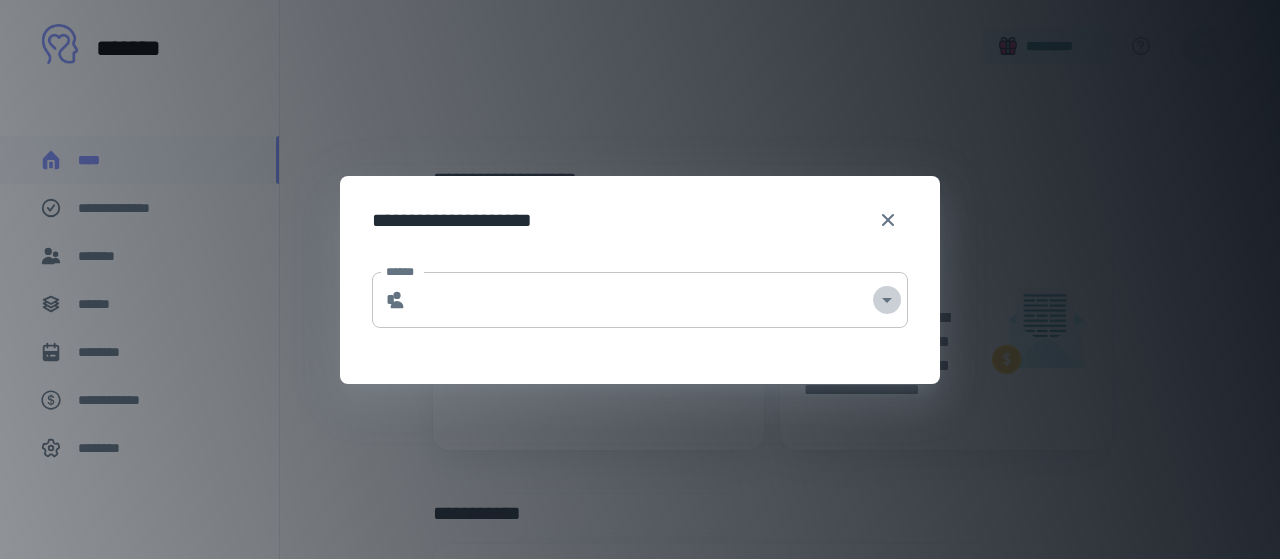 click 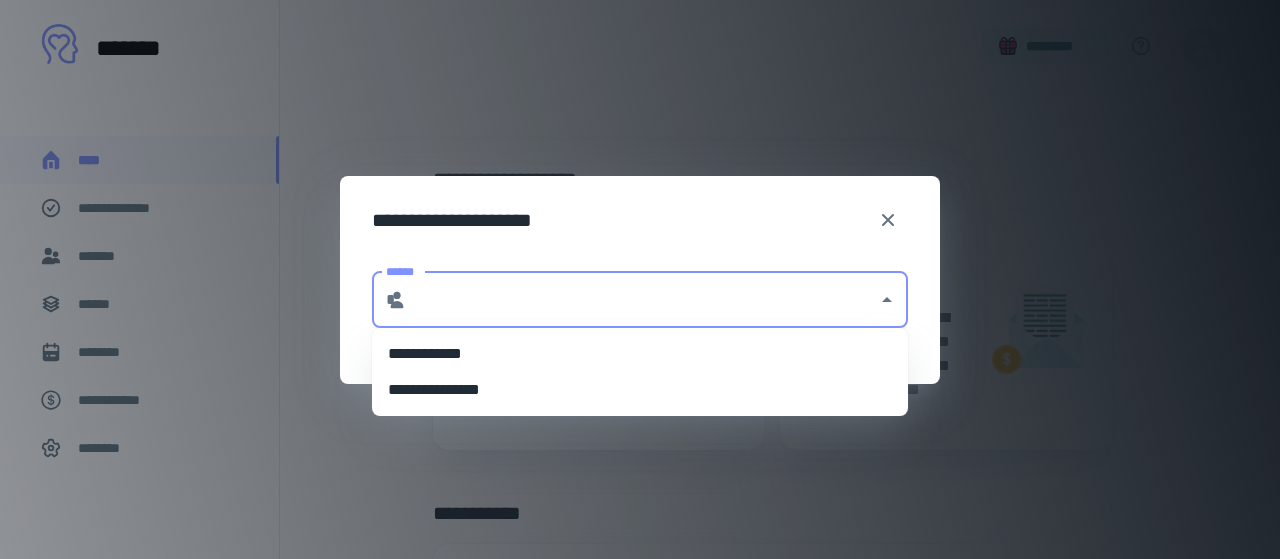 click on "**********" at bounding box center (640, 354) 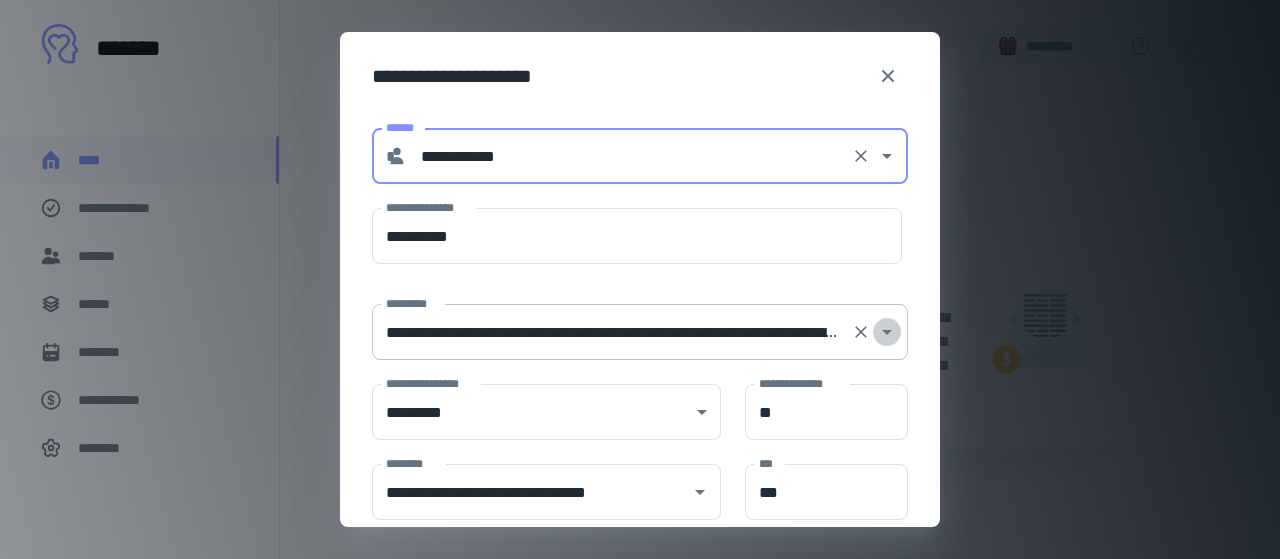 click 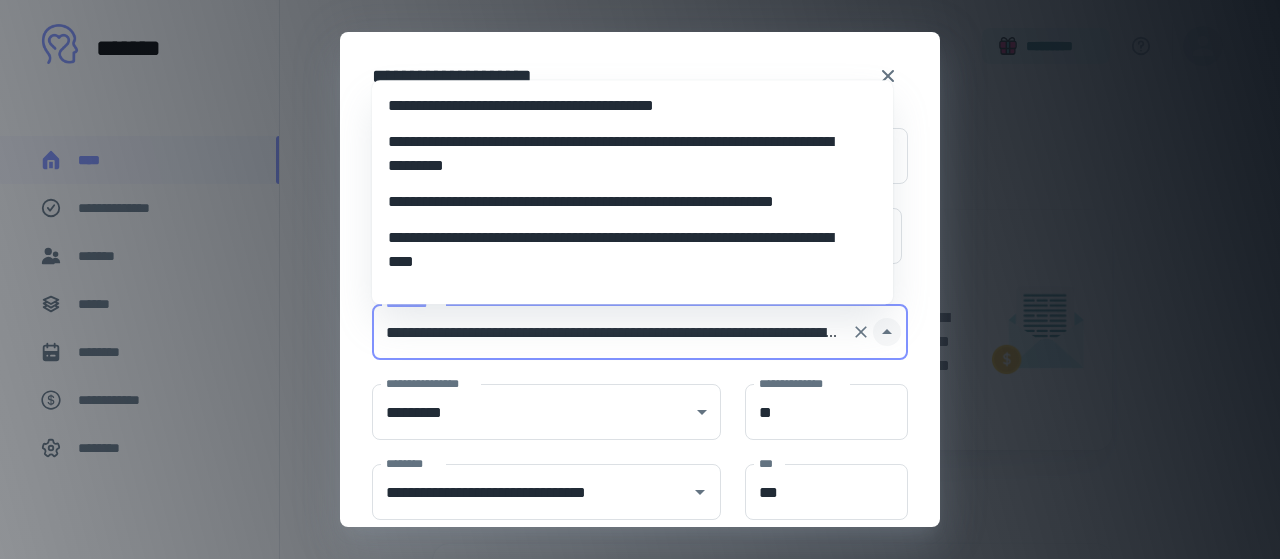 scroll, scrollTop: 0, scrollLeft: 130, axis: horizontal 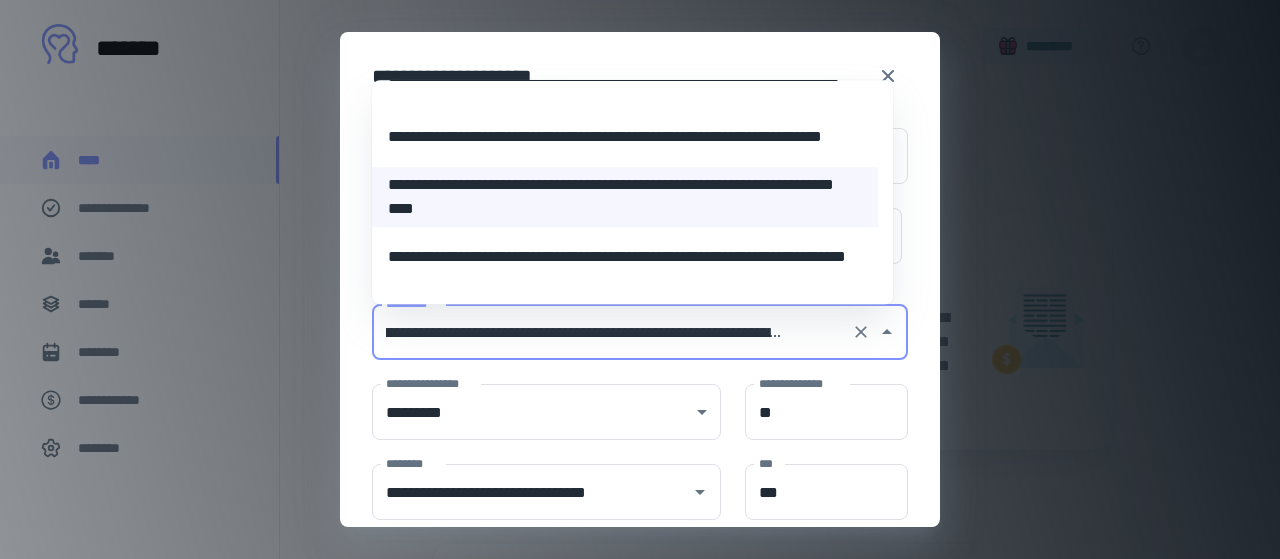click on "**********" at bounding box center (625, 258) 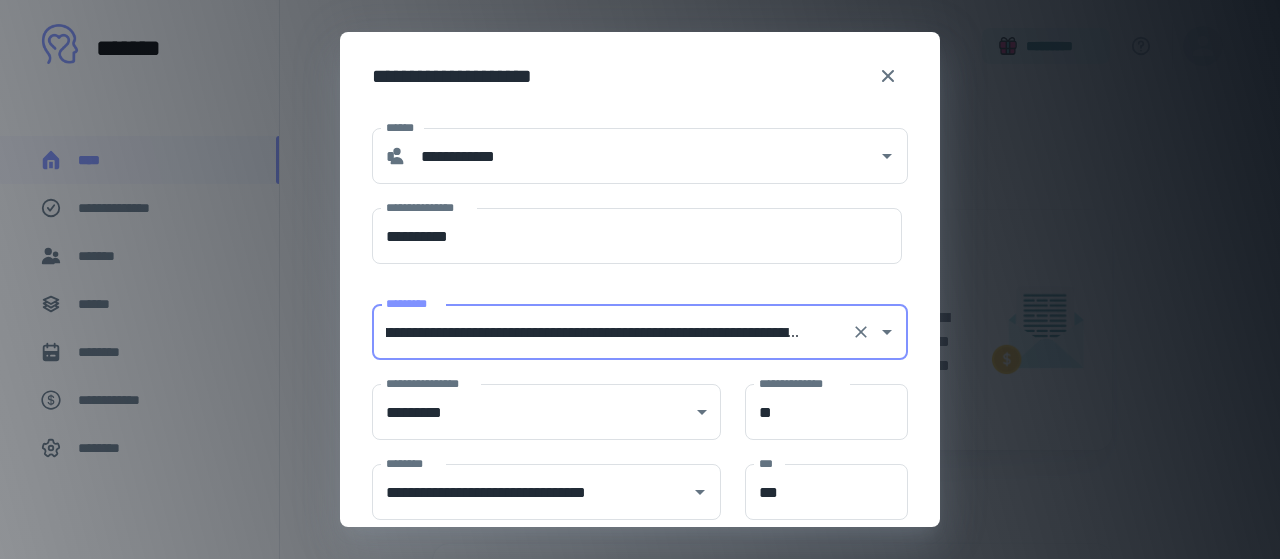 scroll, scrollTop: 0, scrollLeft: 106, axis: horizontal 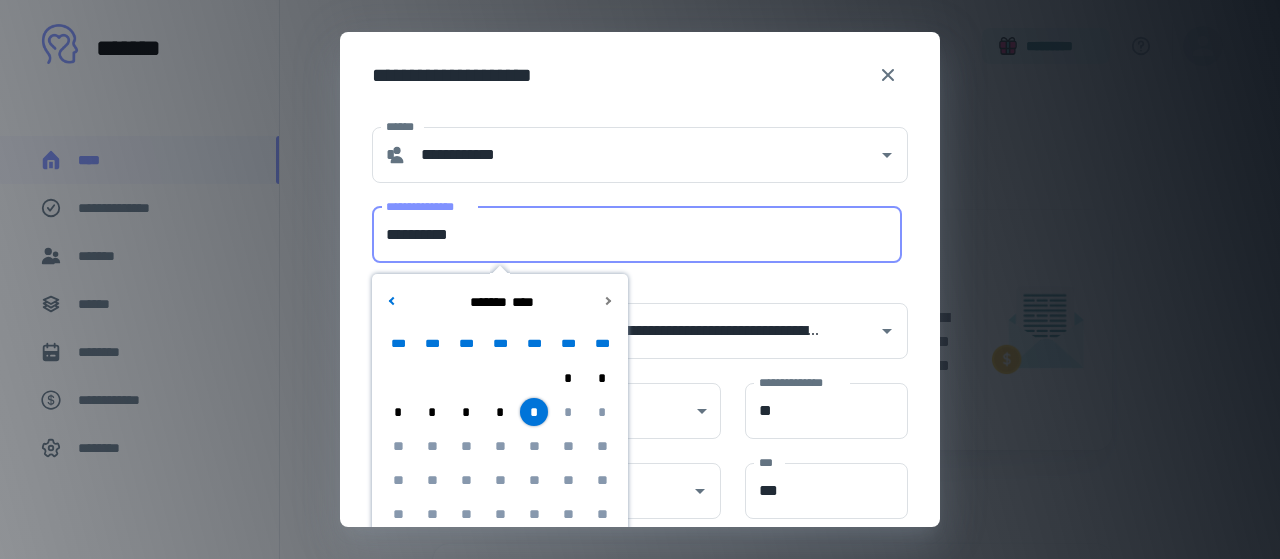 click on "**********" at bounding box center [637, 235] 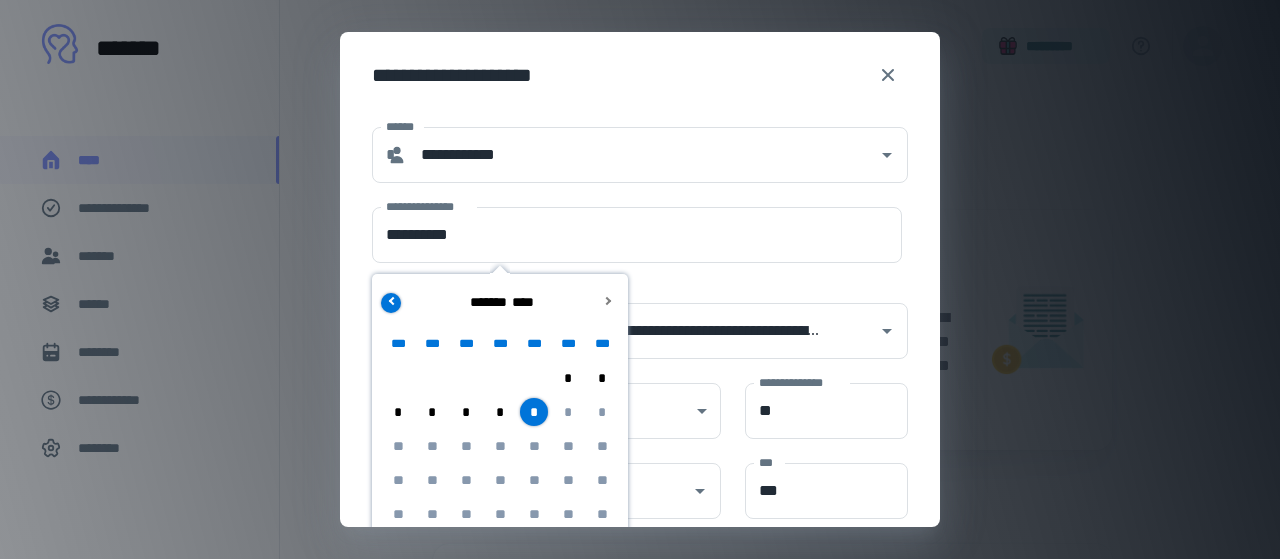 click at bounding box center (391, 302) 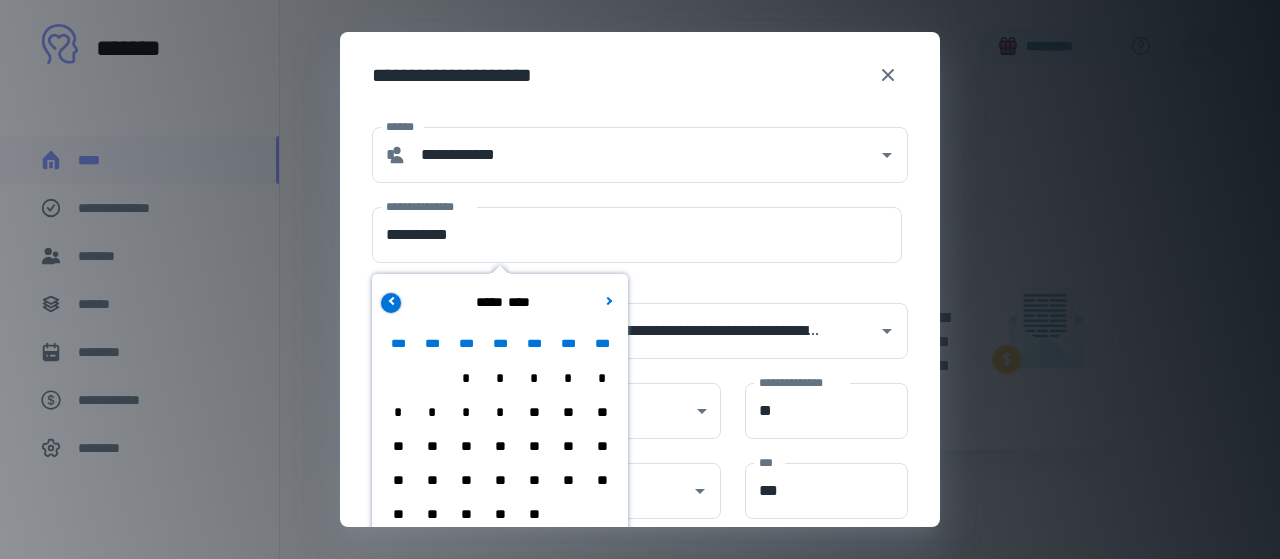 click at bounding box center (391, 302) 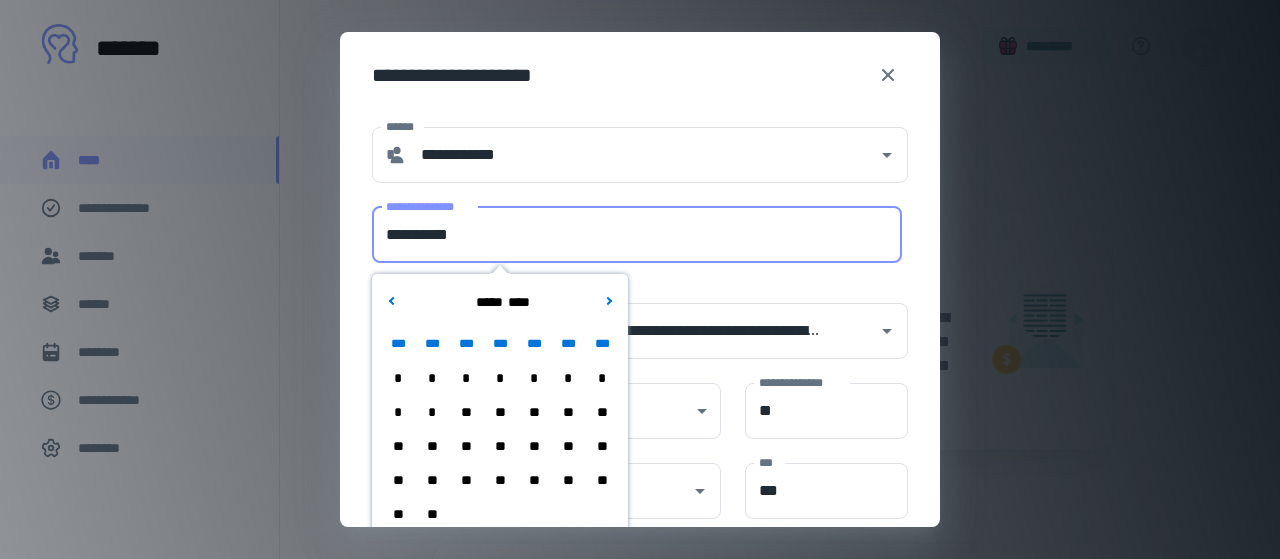 click on "**********" at bounding box center (637, 235) 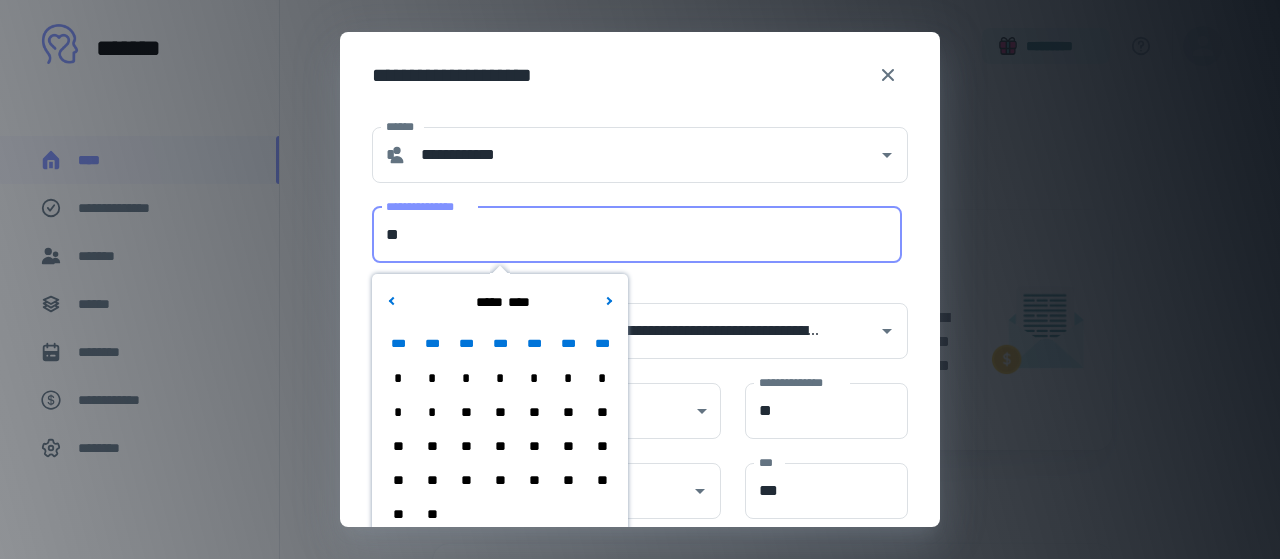type on "*" 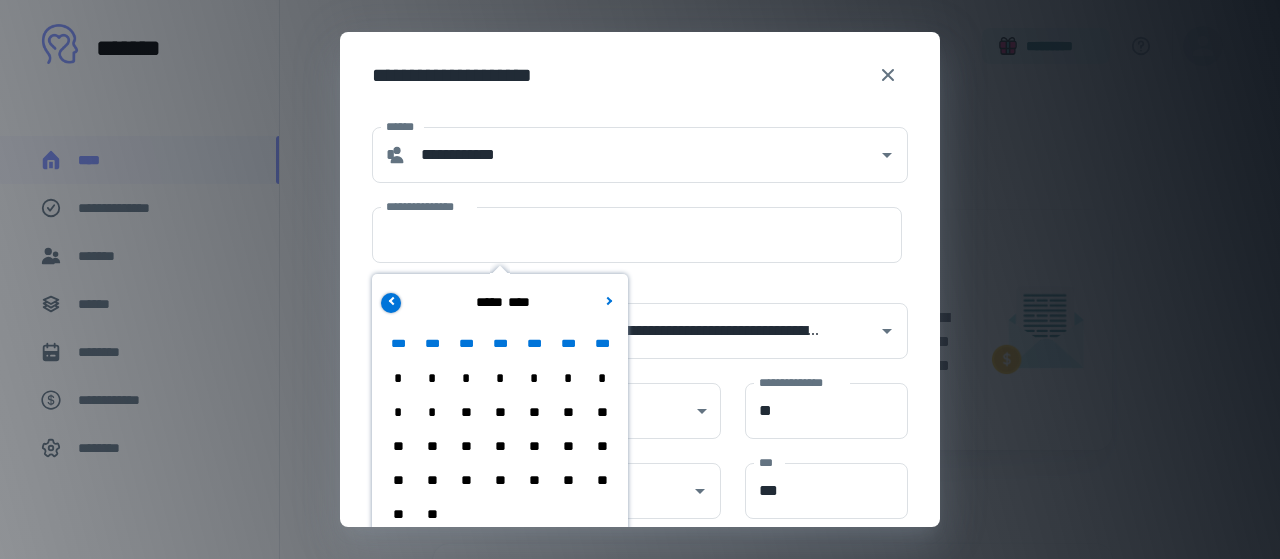 click at bounding box center [391, 302] 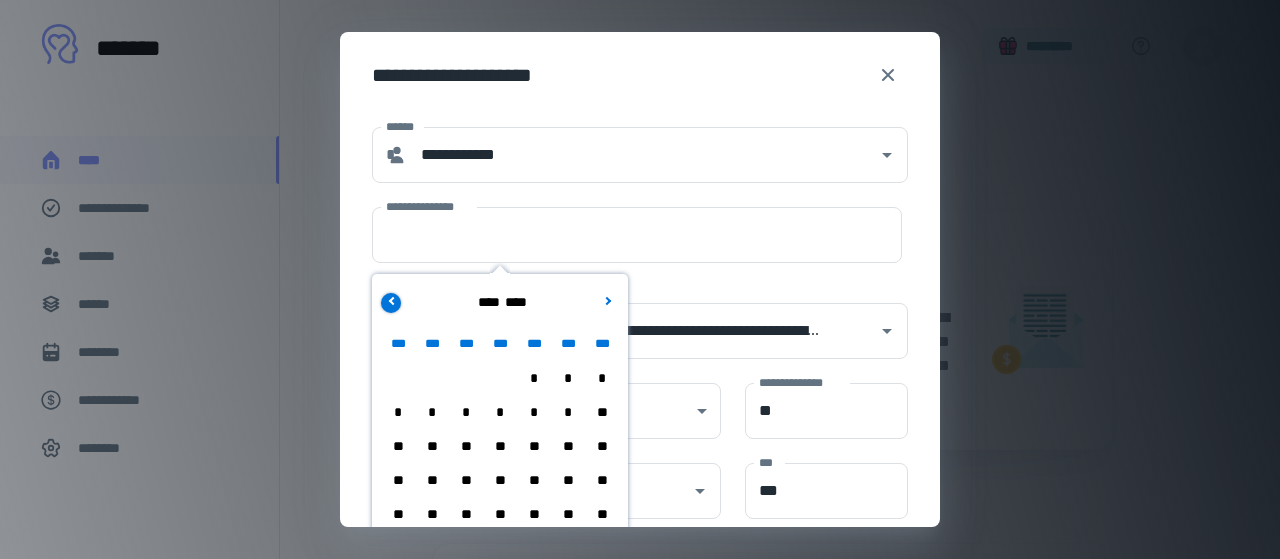 click at bounding box center [391, 302] 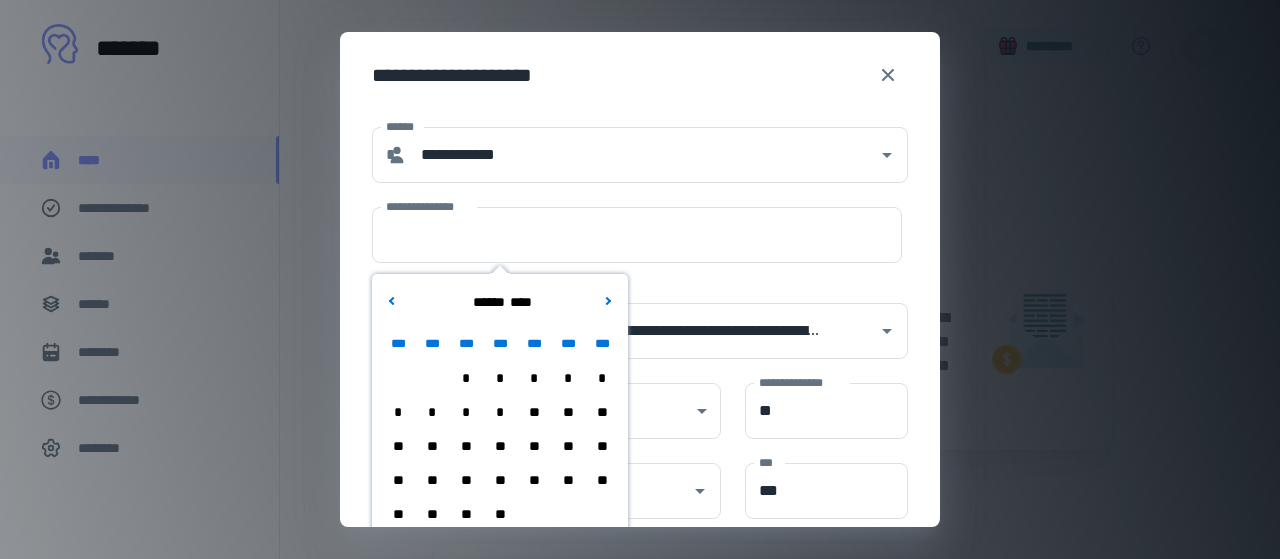 click on "*" at bounding box center [432, 412] 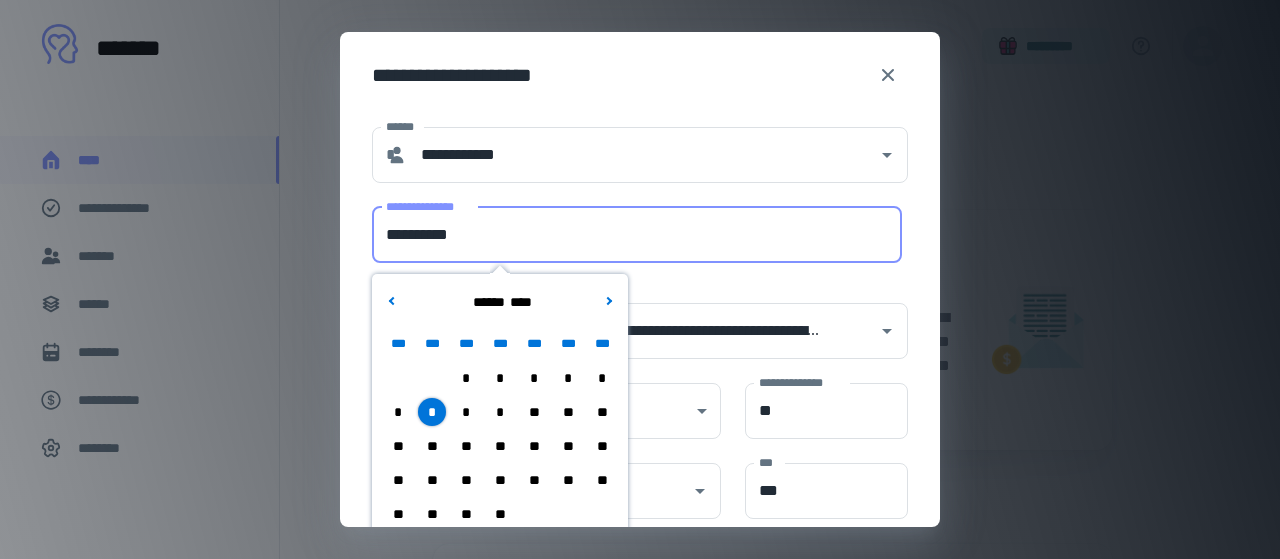 click on "**********" at bounding box center [637, 235] 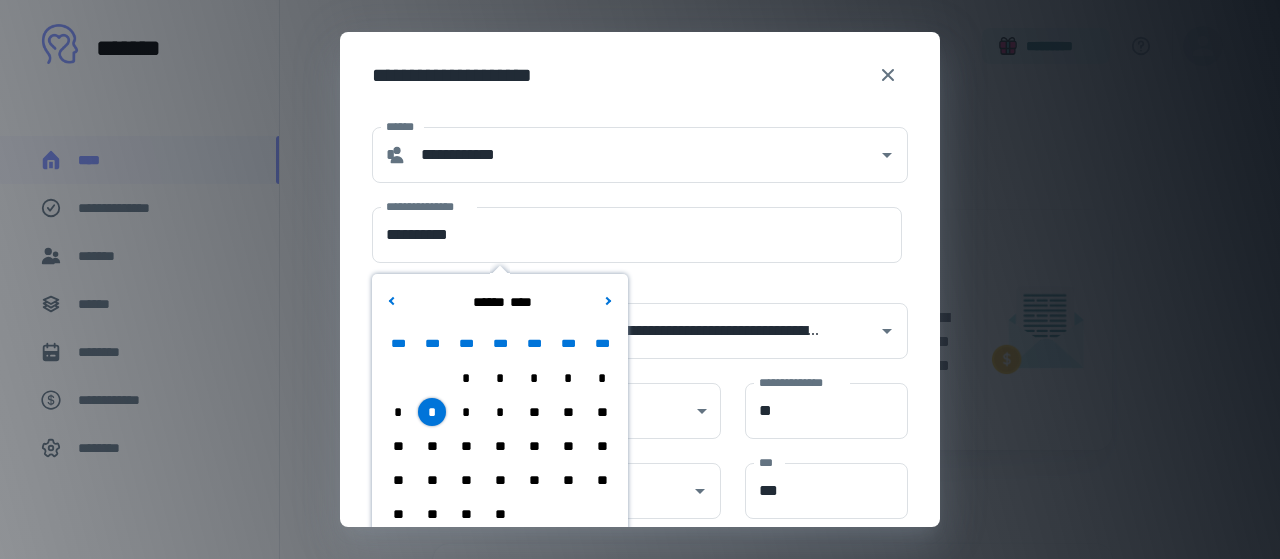 click on "**" at bounding box center (432, 446) 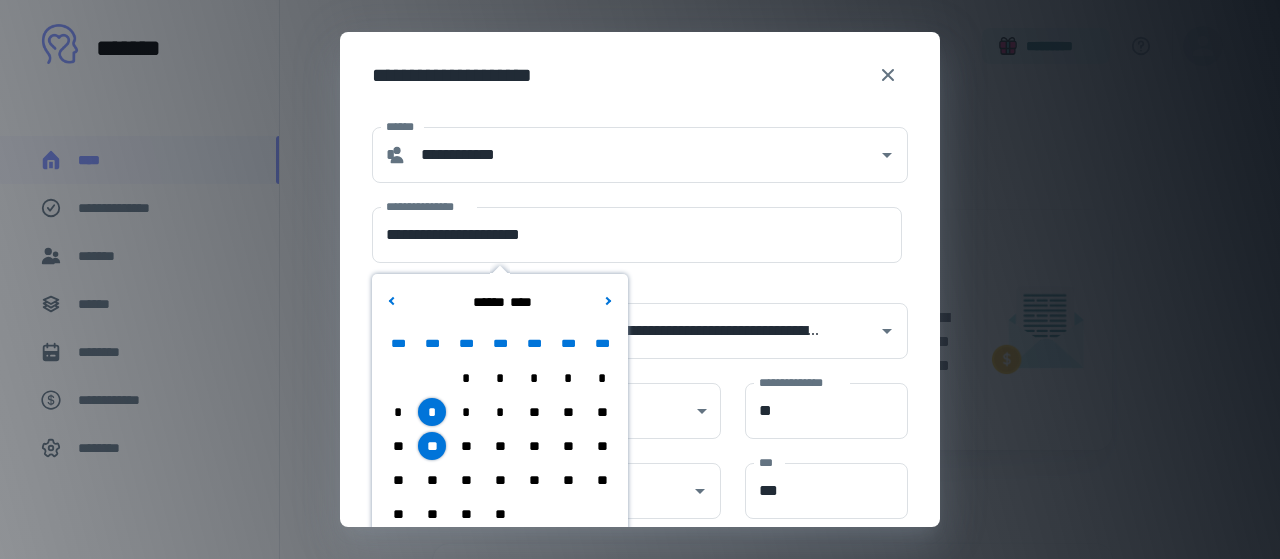 click on "**" at bounding box center (432, 480) 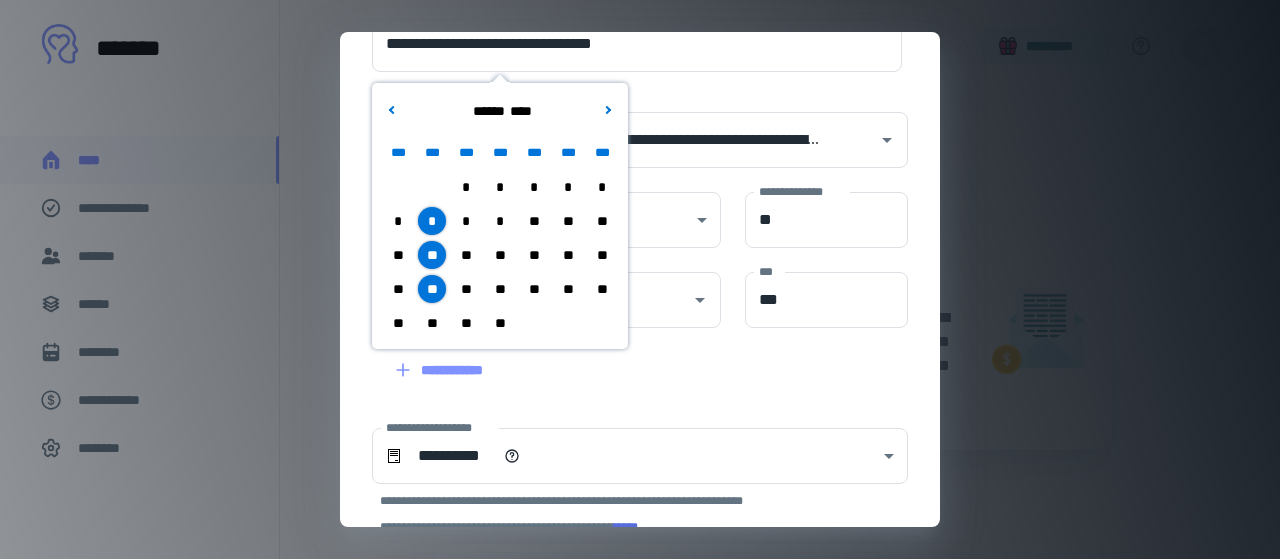 scroll, scrollTop: 207, scrollLeft: 0, axis: vertical 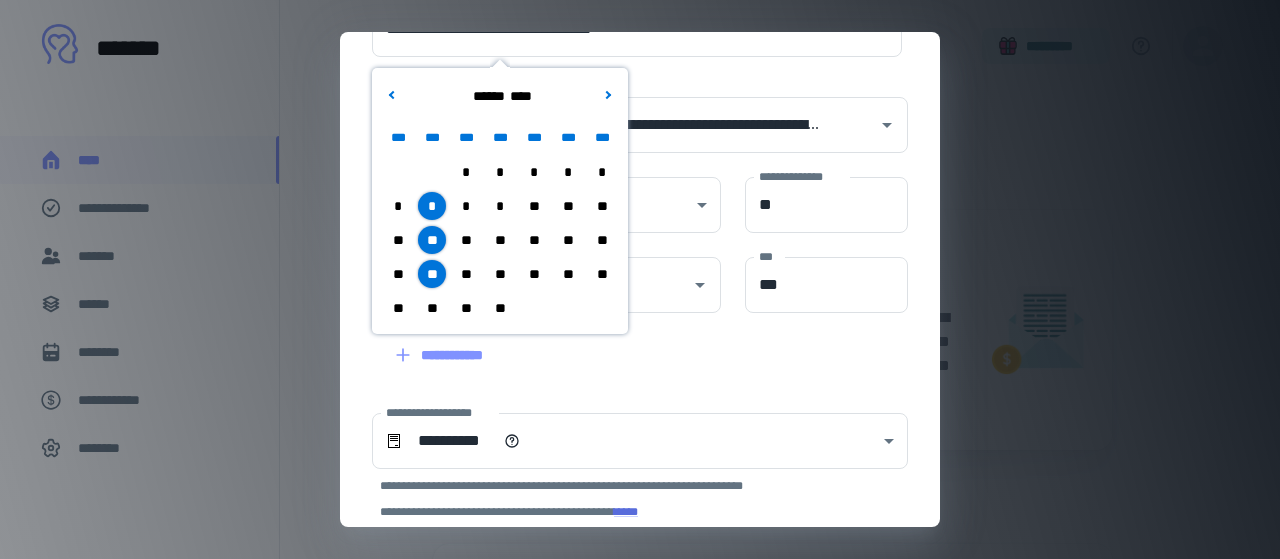 click on "**" at bounding box center [432, 308] 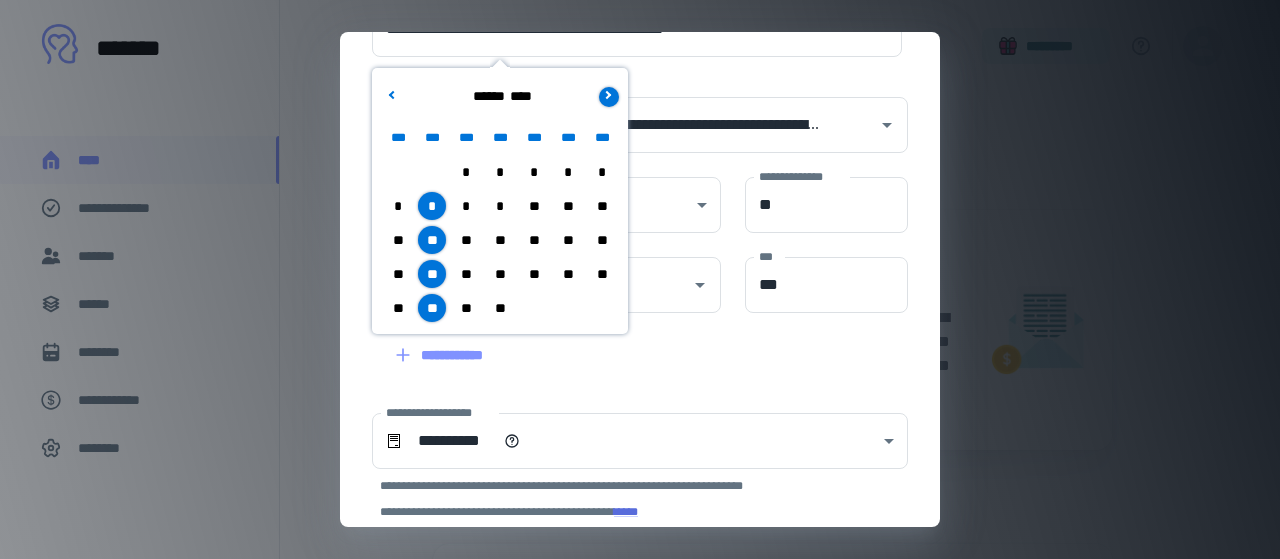 click at bounding box center (609, 96) 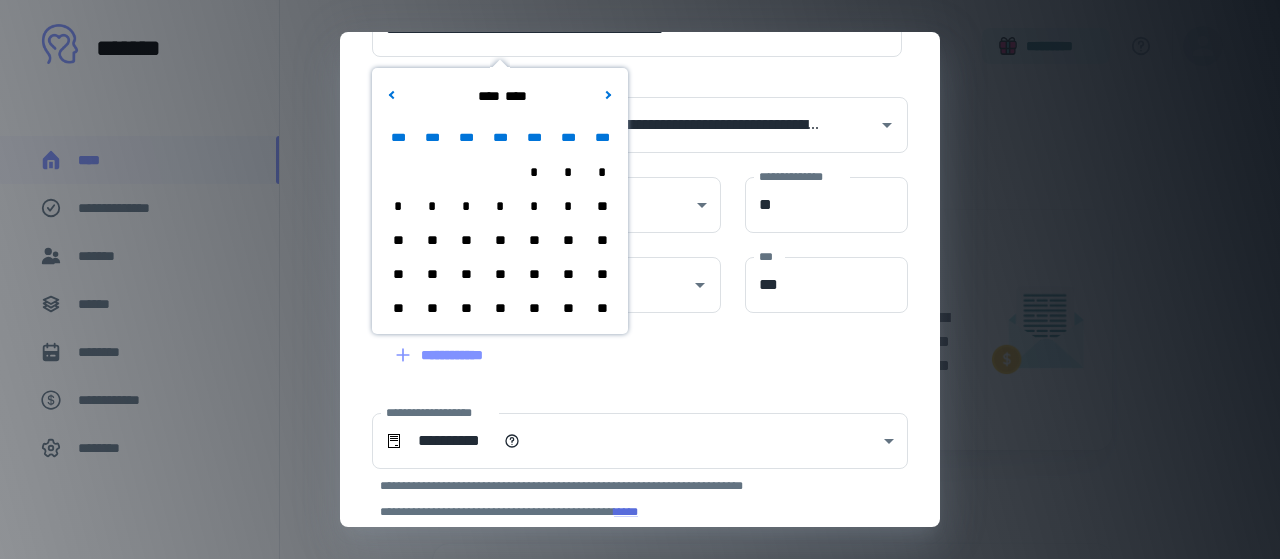 click on "*" at bounding box center (432, 206) 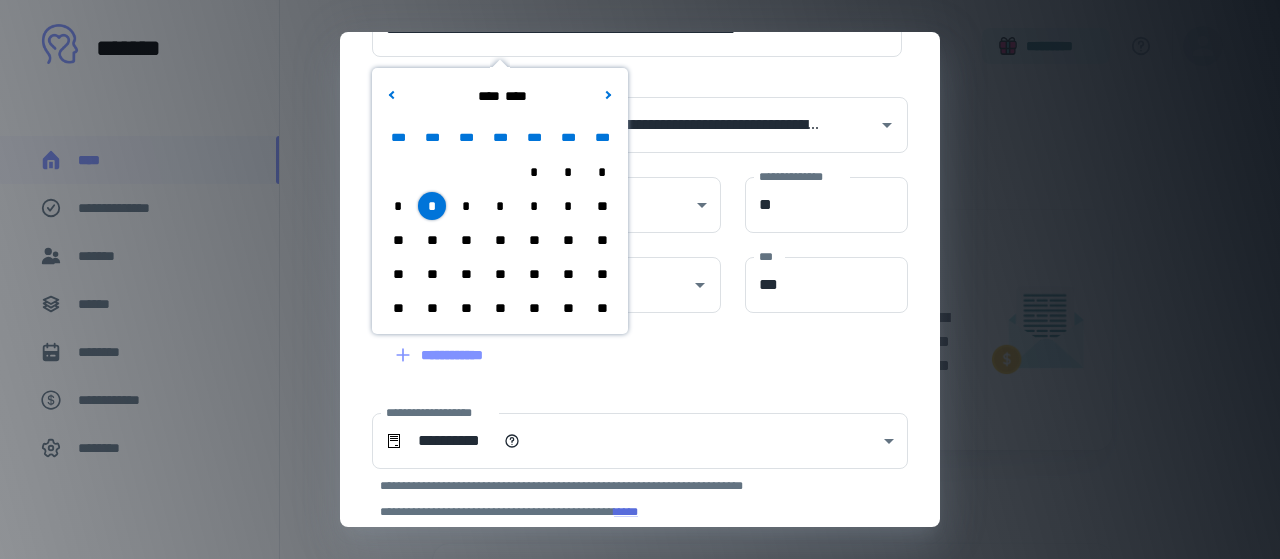 click on "**" at bounding box center [432, 240] 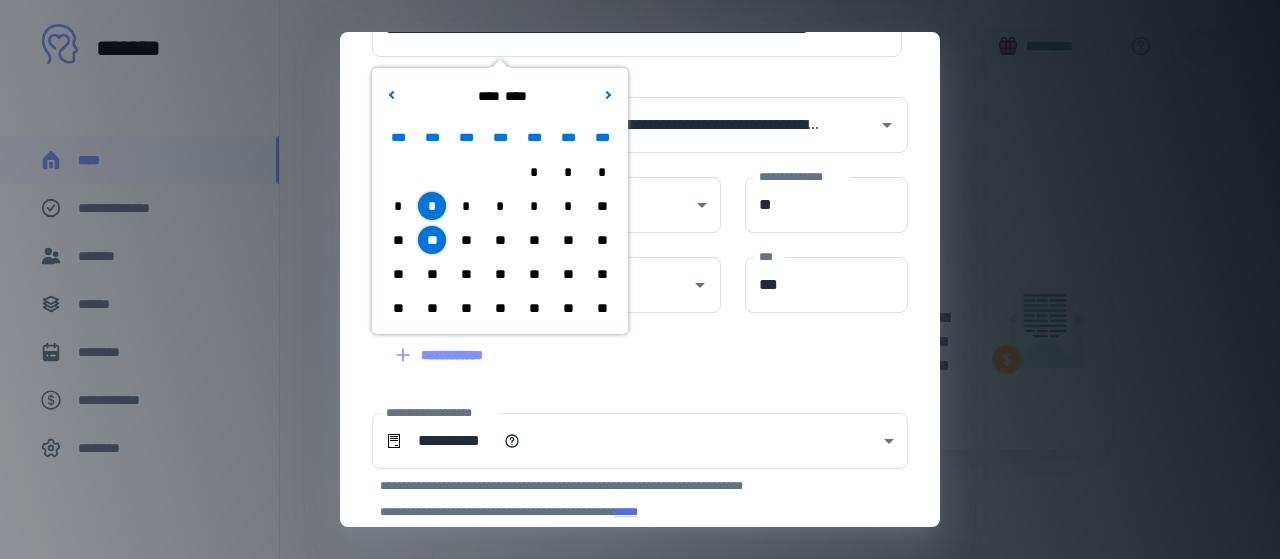 click on "**" at bounding box center [500, 308] 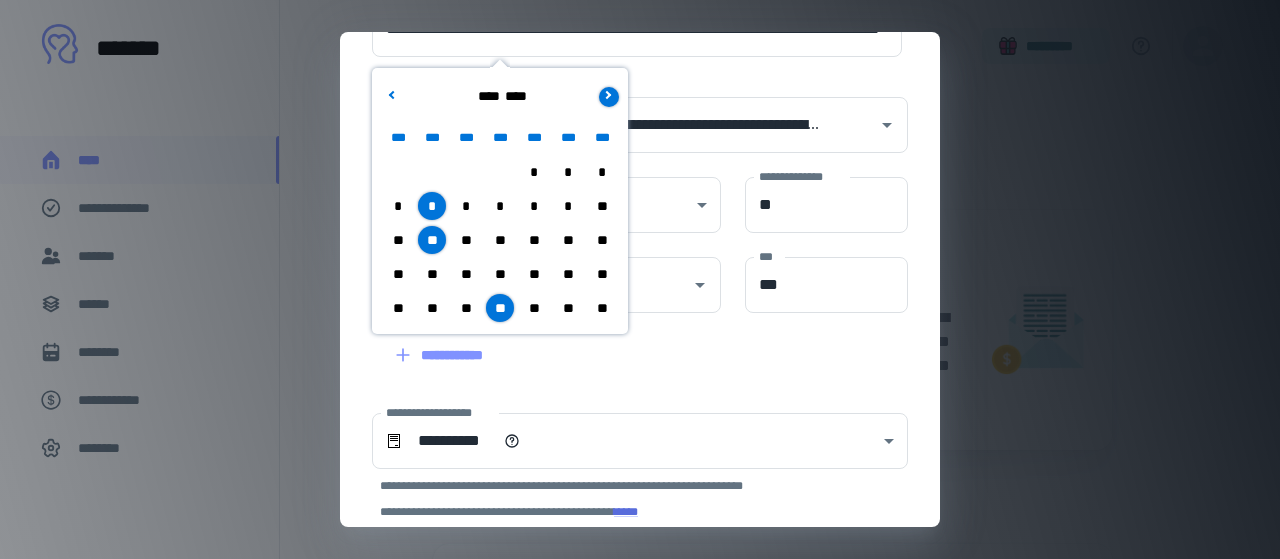 click at bounding box center [609, 96] 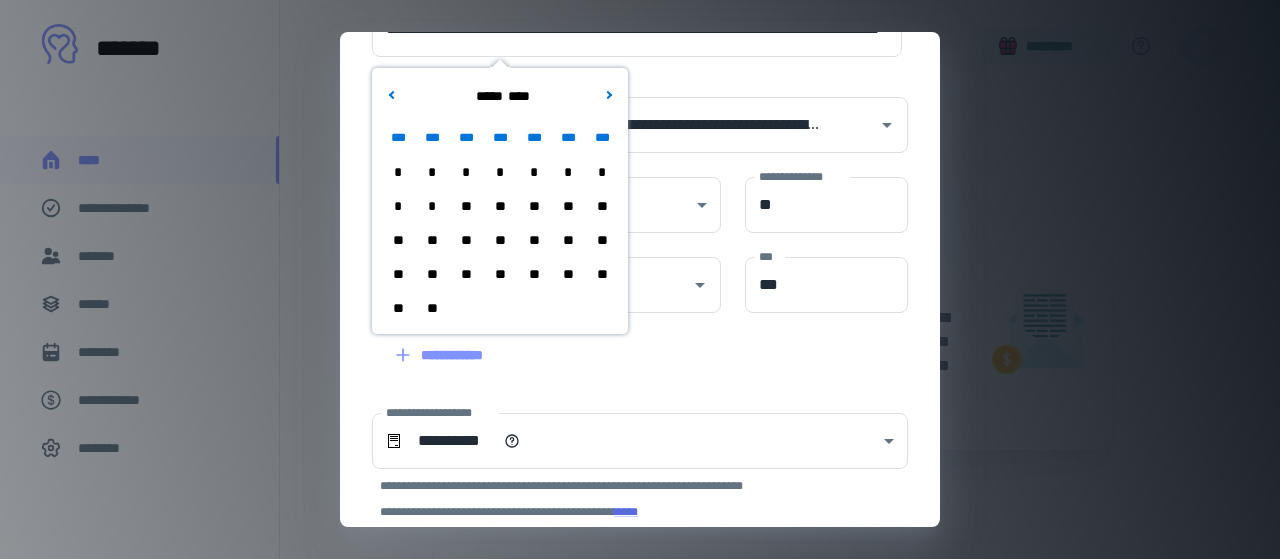 click on "*" at bounding box center [500, 172] 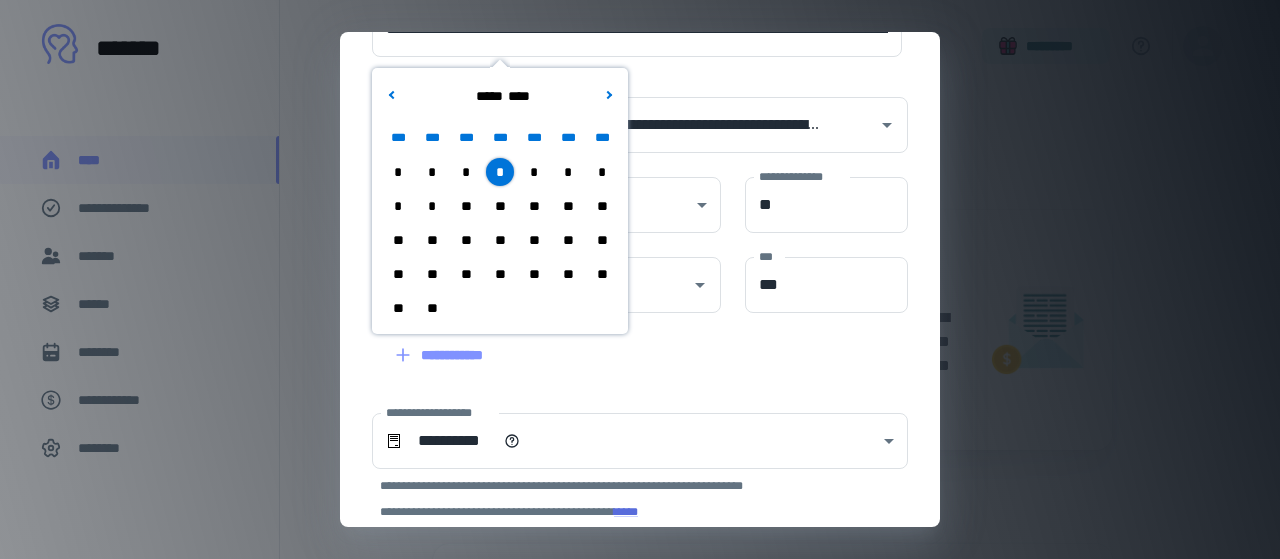 click on "**" at bounding box center (534, 240) 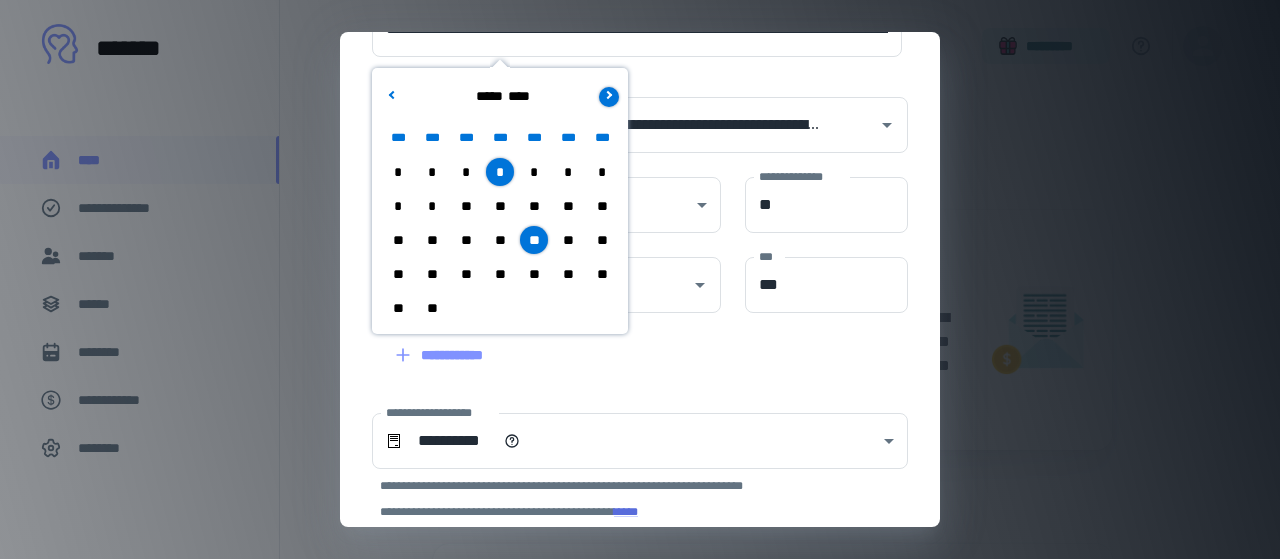 click at bounding box center [609, 96] 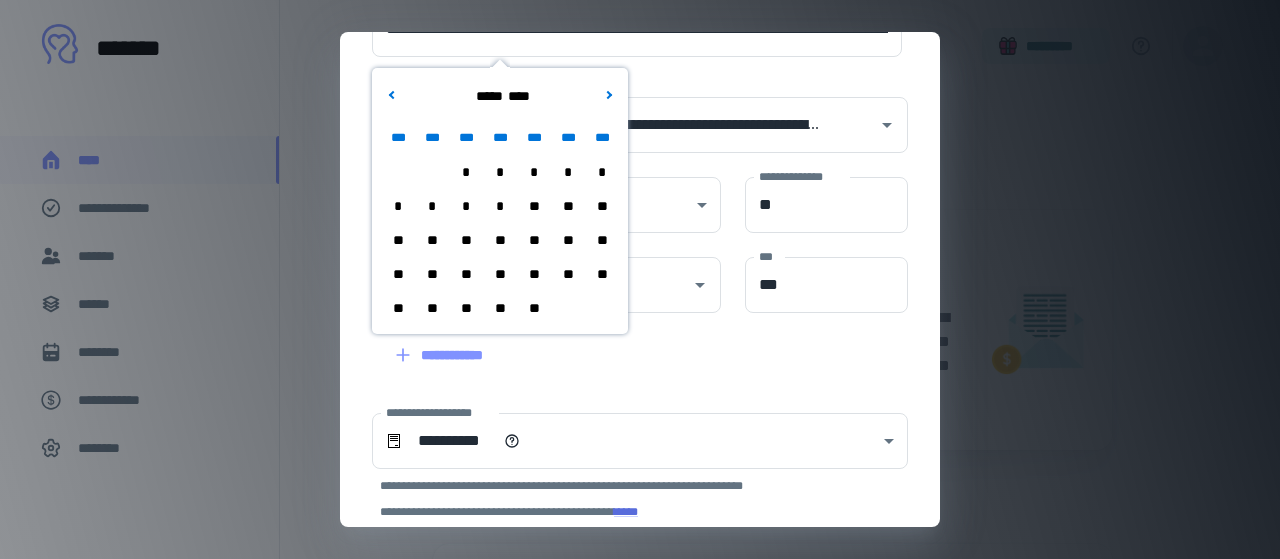 click on "*" at bounding box center [534, 172] 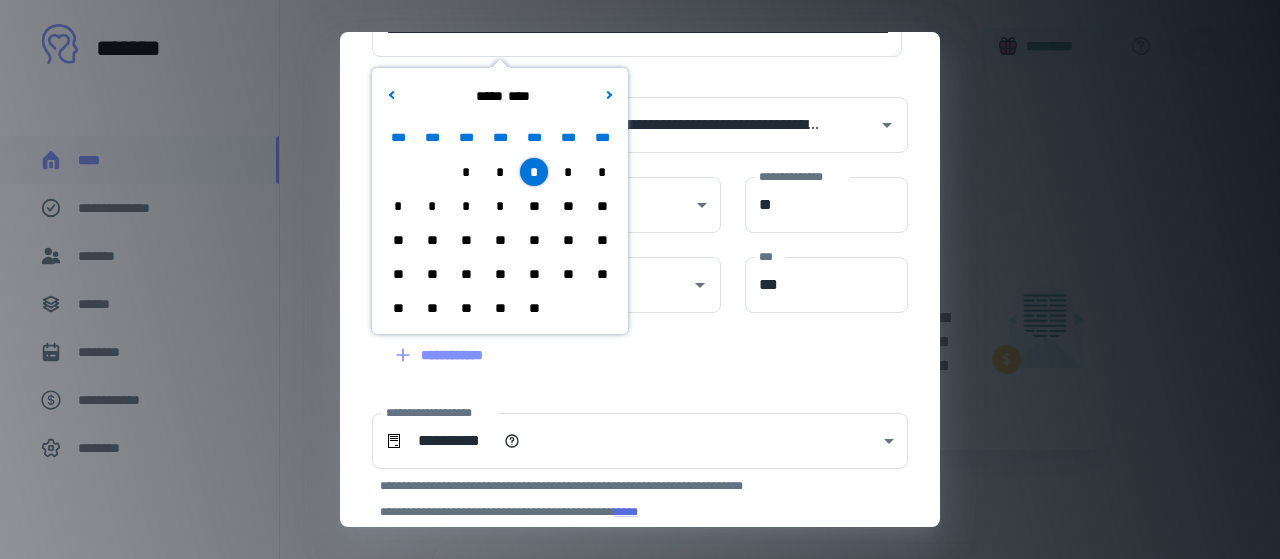 click on "**" at bounding box center [432, 240] 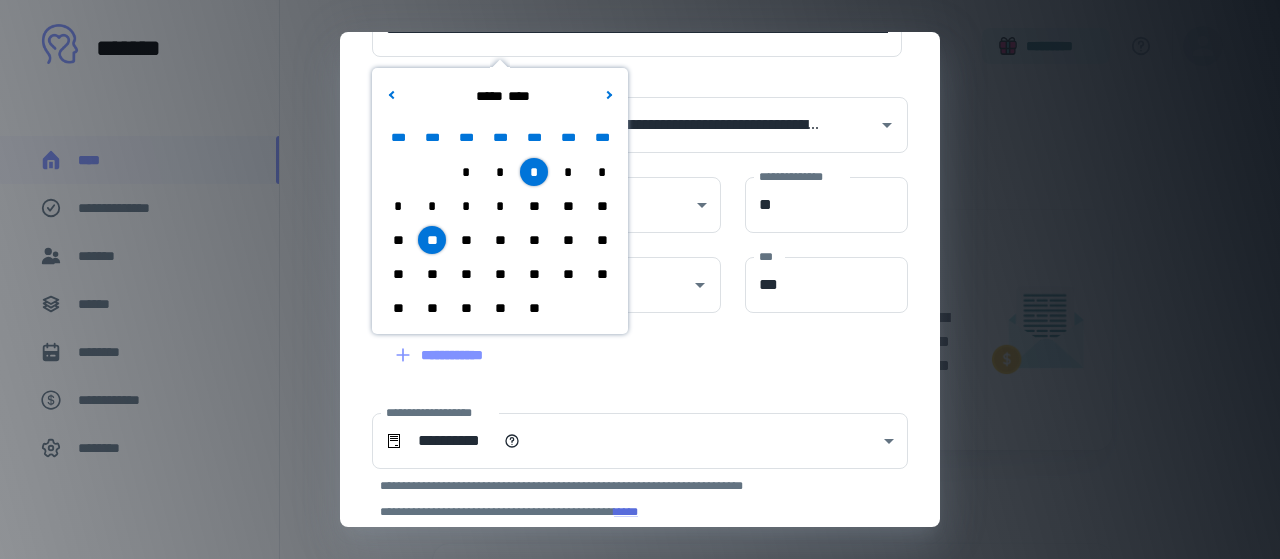 click on "**" at bounding box center (432, 274) 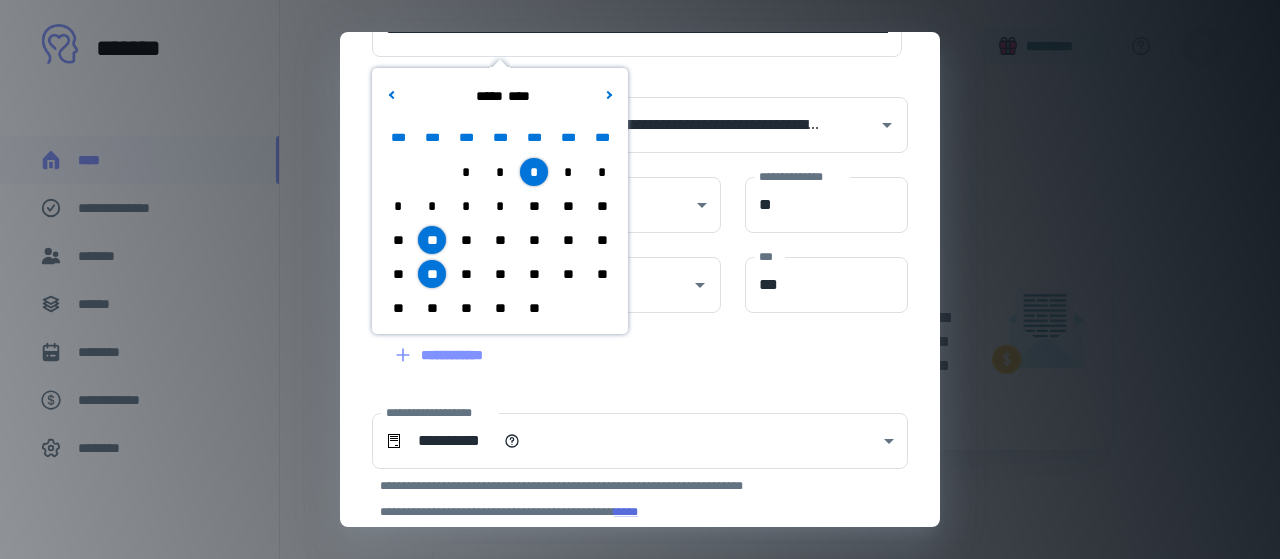 click on "**" at bounding box center (432, 308) 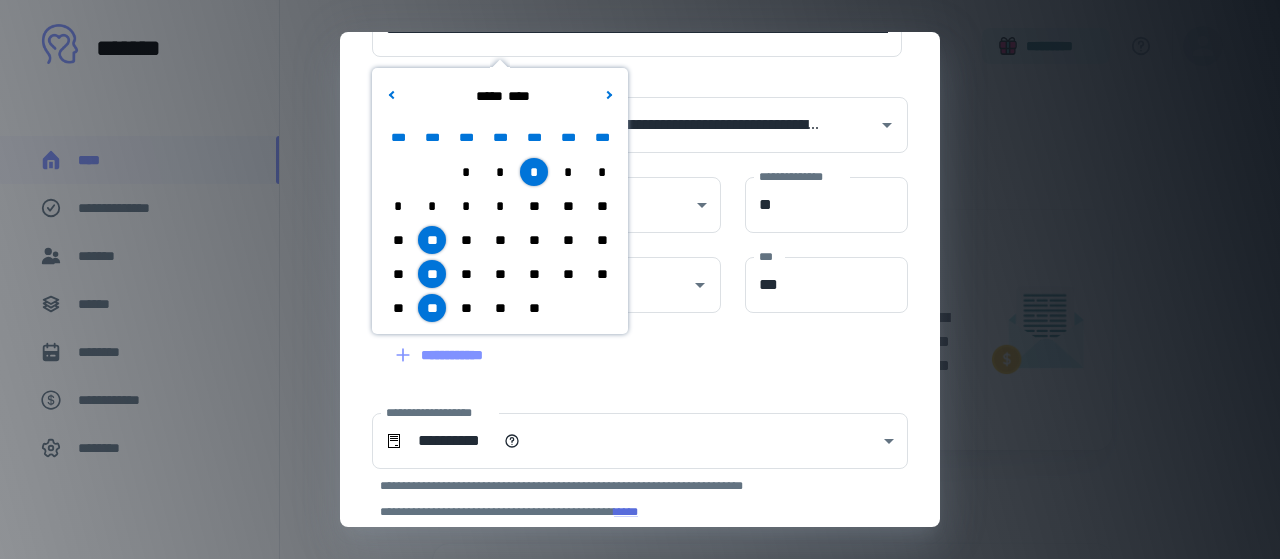 click on "**********" at bounding box center [628, 343] 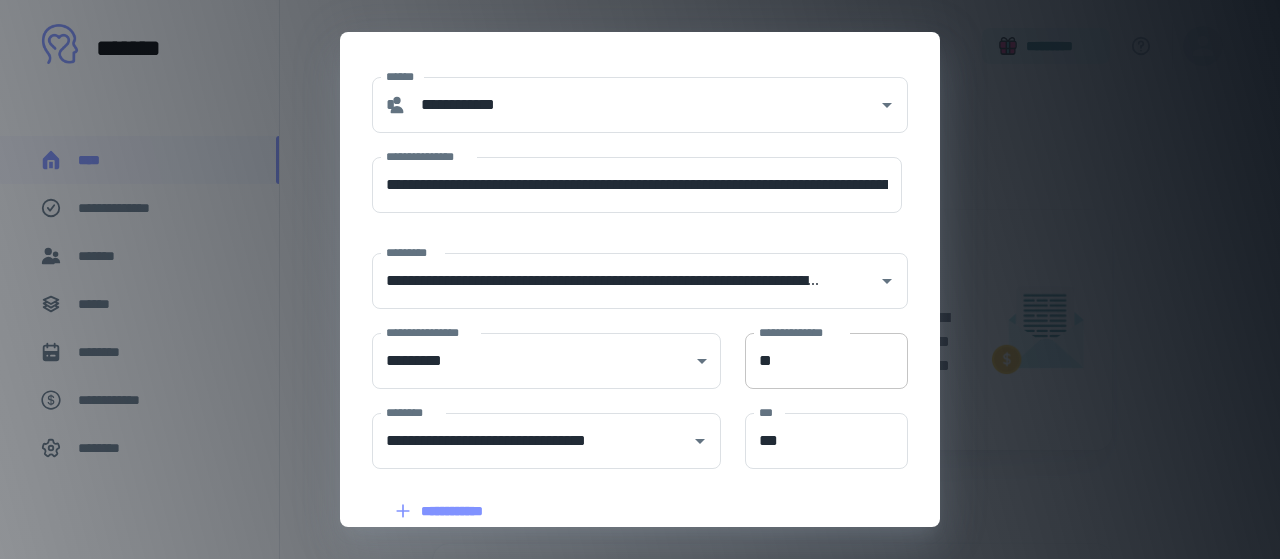 scroll, scrollTop: 48, scrollLeft: 0, axis: vertical 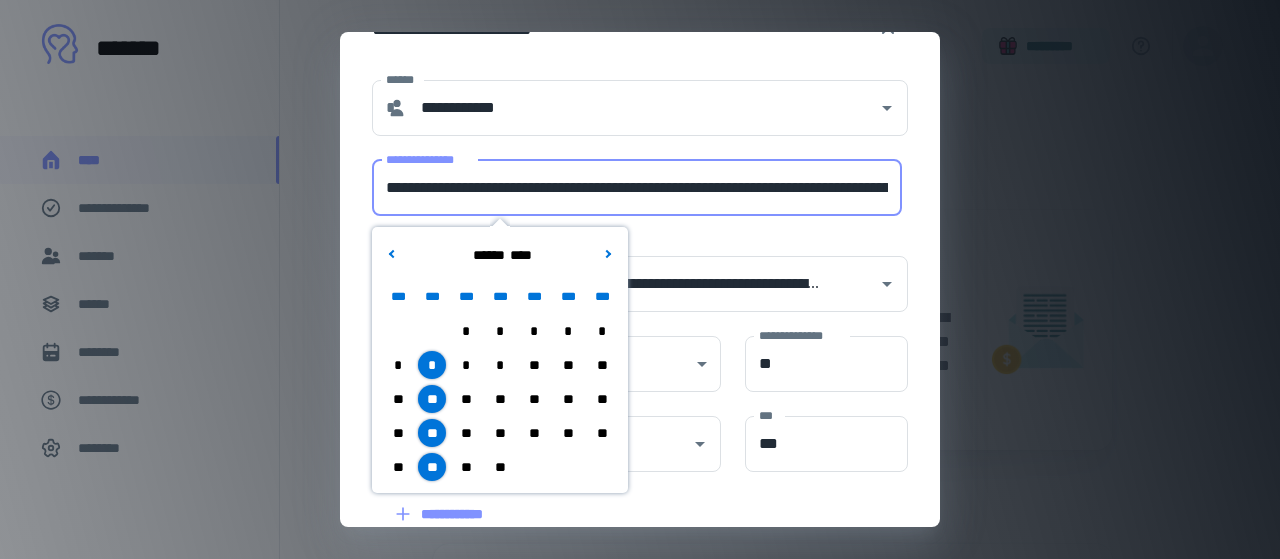 click on "**********" at bounding box center [637, 188] 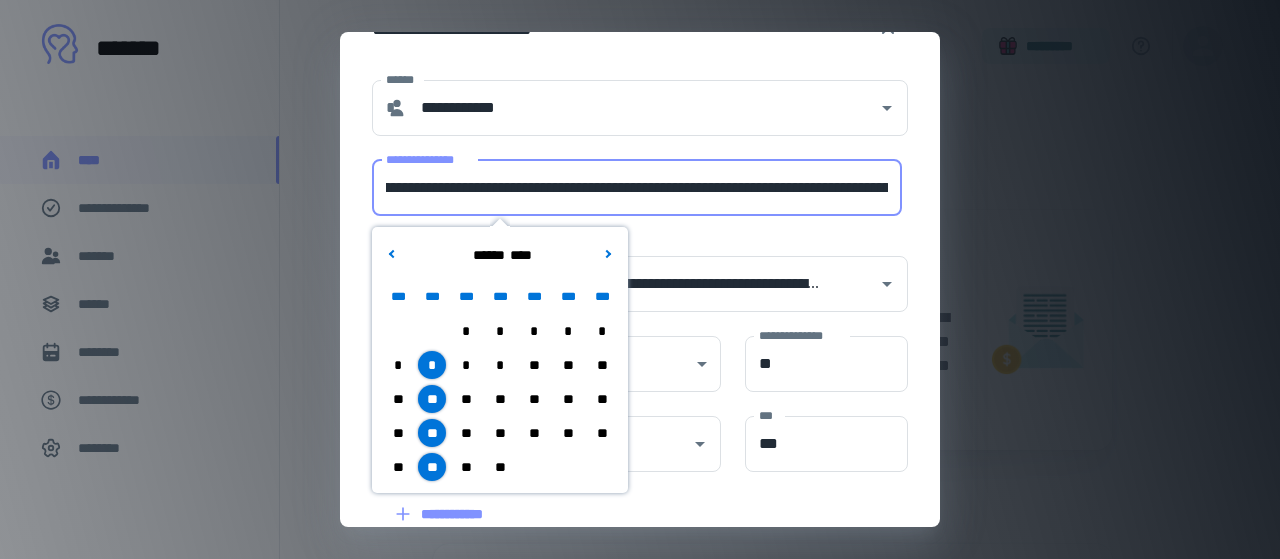 scroll, scrollTop: 0, scrollLeft: 0, axis: both 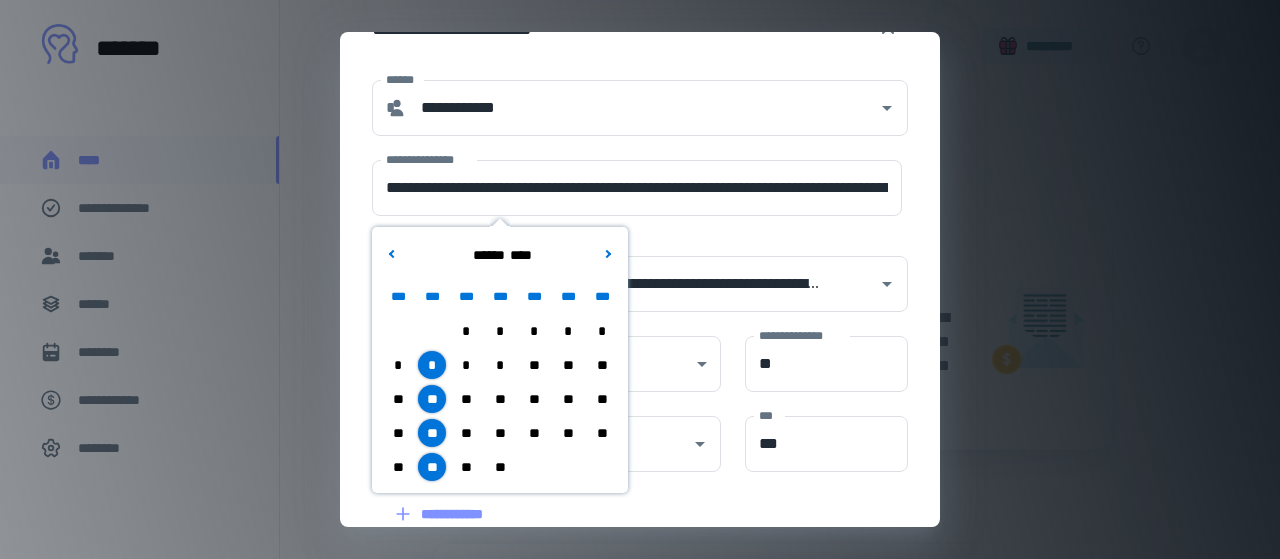 click on "**********" at bounding box center [628, 272] 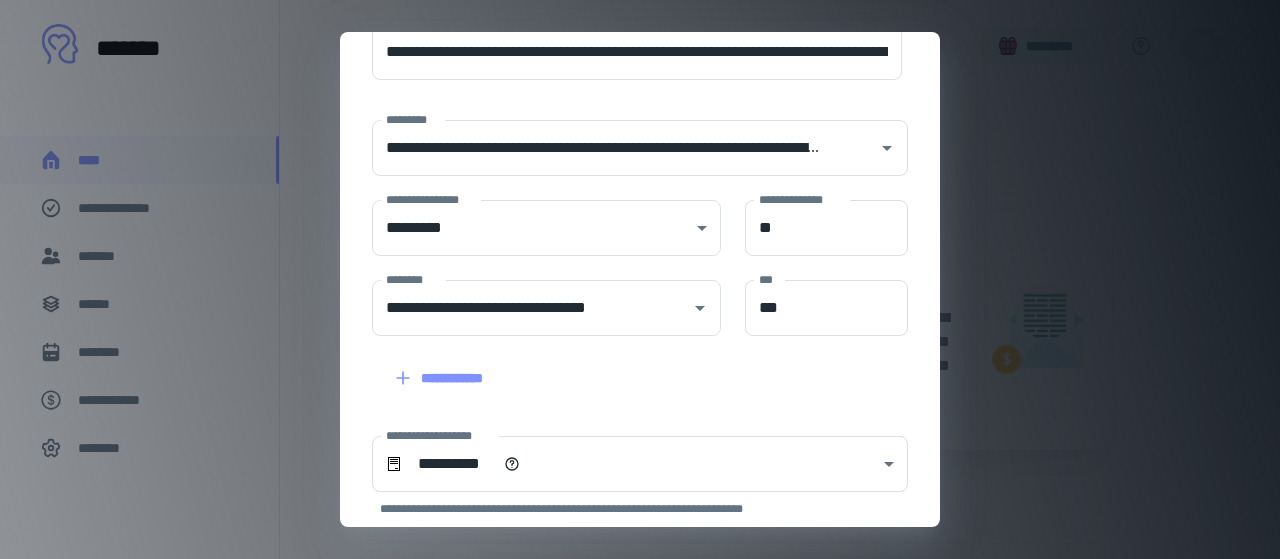 scroll, scrollTop: 182, scrollLeft: 0, axis: vertical 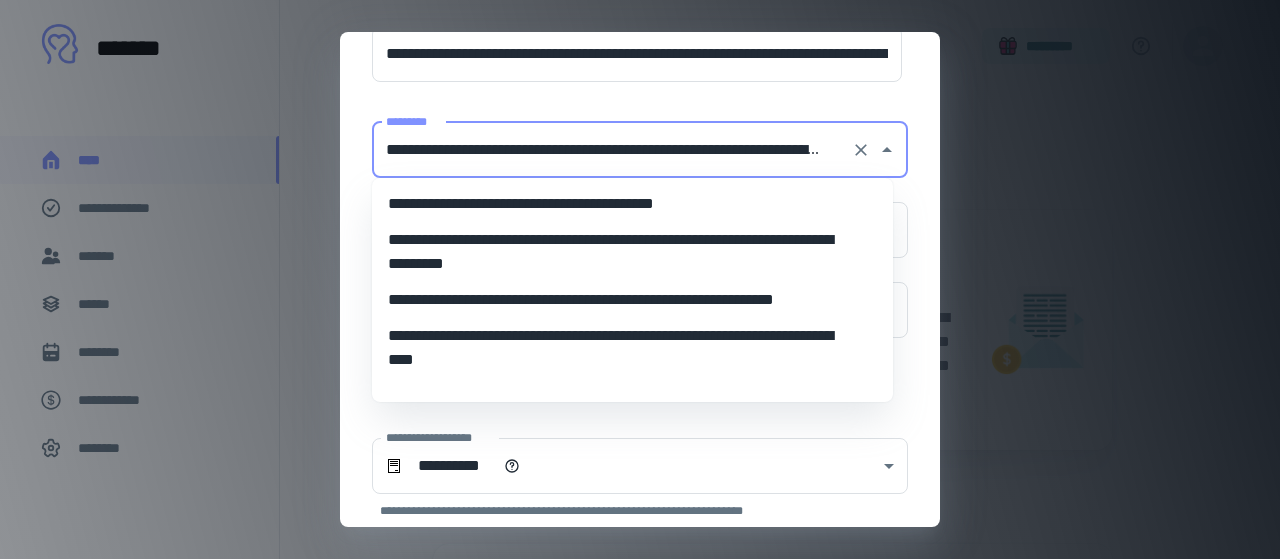 click on "**********" at bounding box center [604, 150] 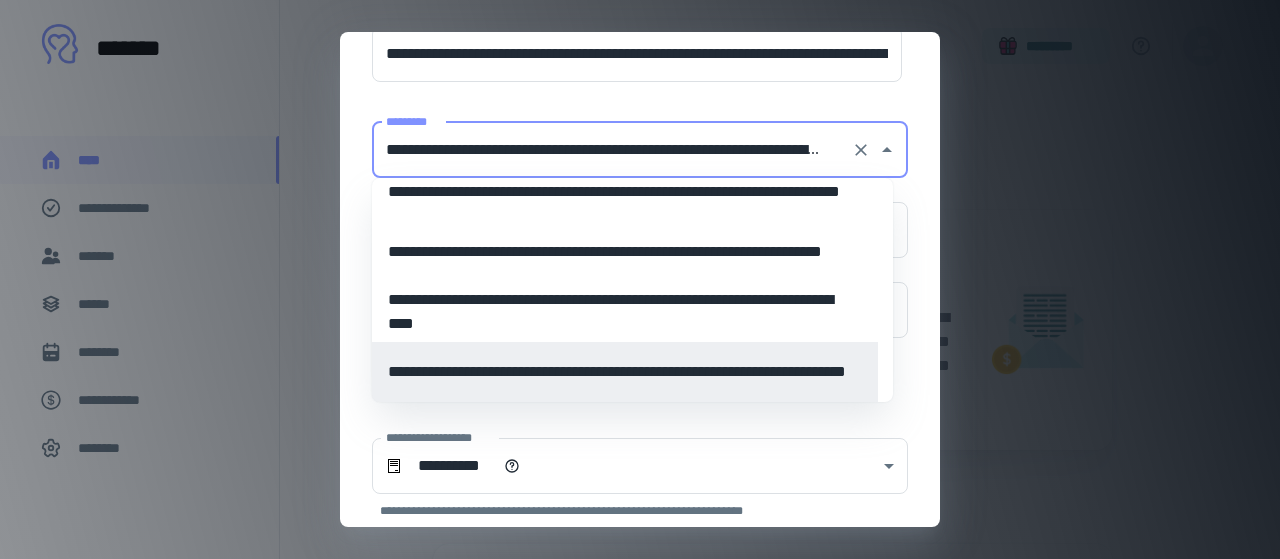 click on "**********" at bounding box center [625, 372] 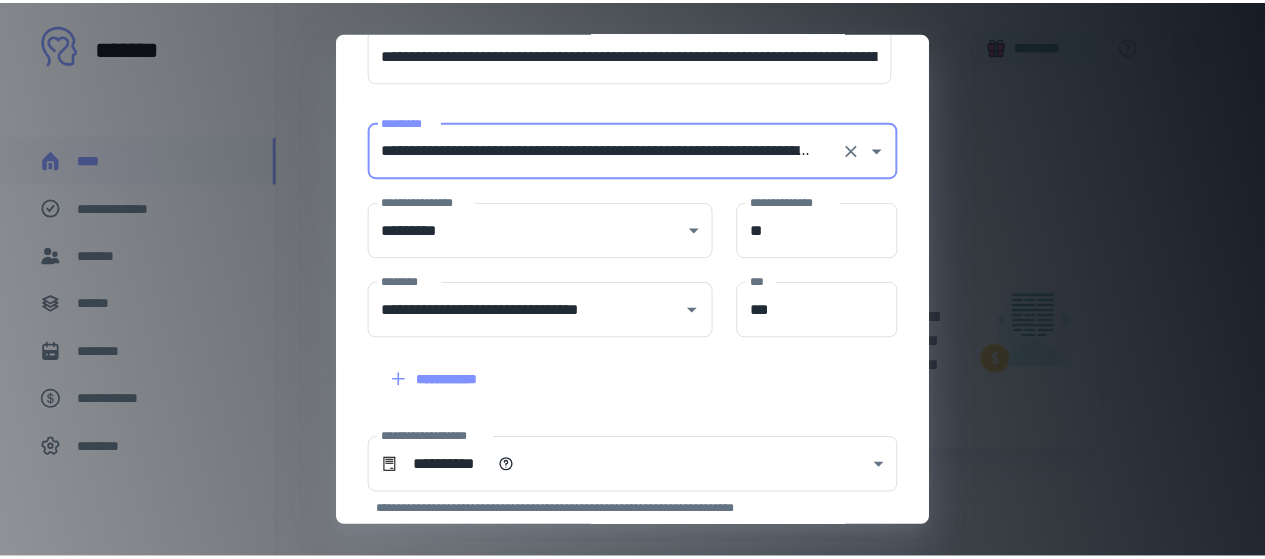 scroll, scrollTop: 390, scrollLeft: 0, axis: vertical 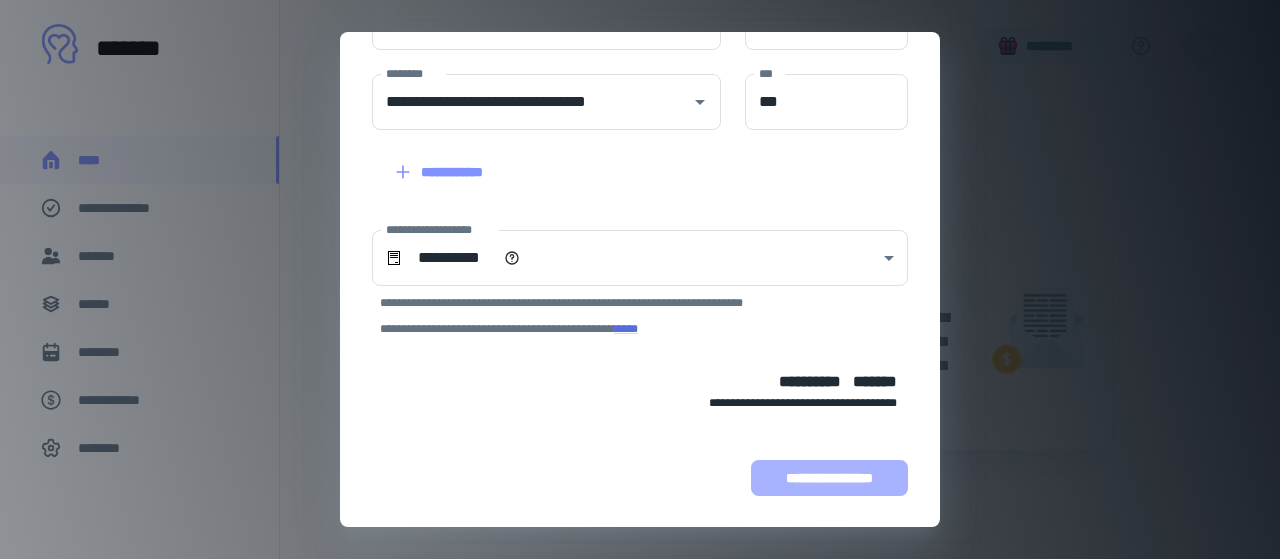 click on "**********" at bounding box center (829, 478) 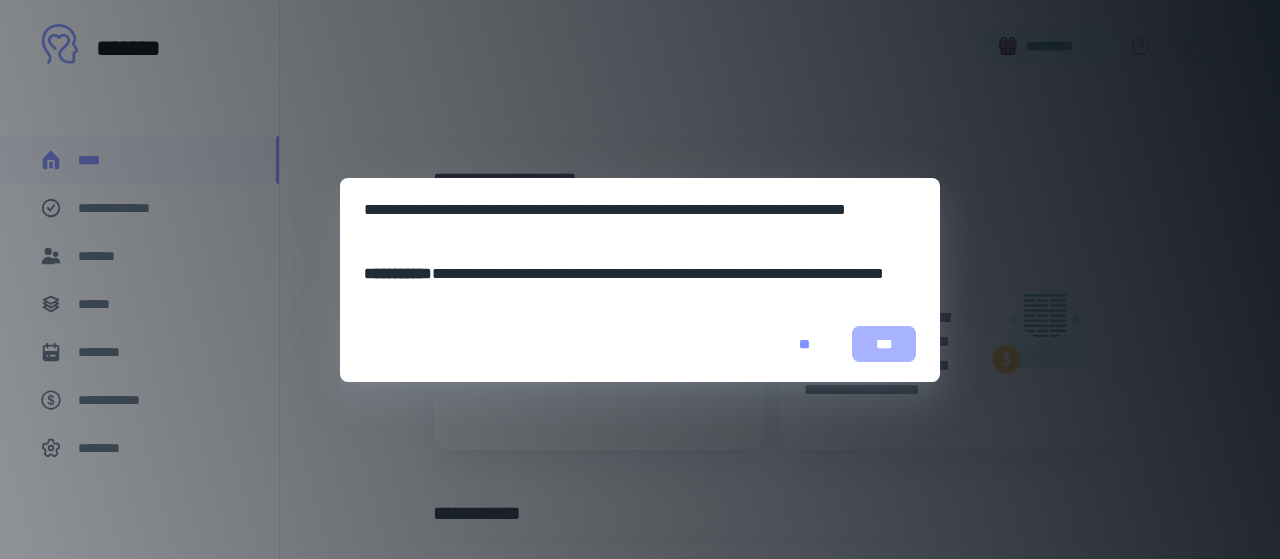 click on "***" at bounding box center (884, 344) 